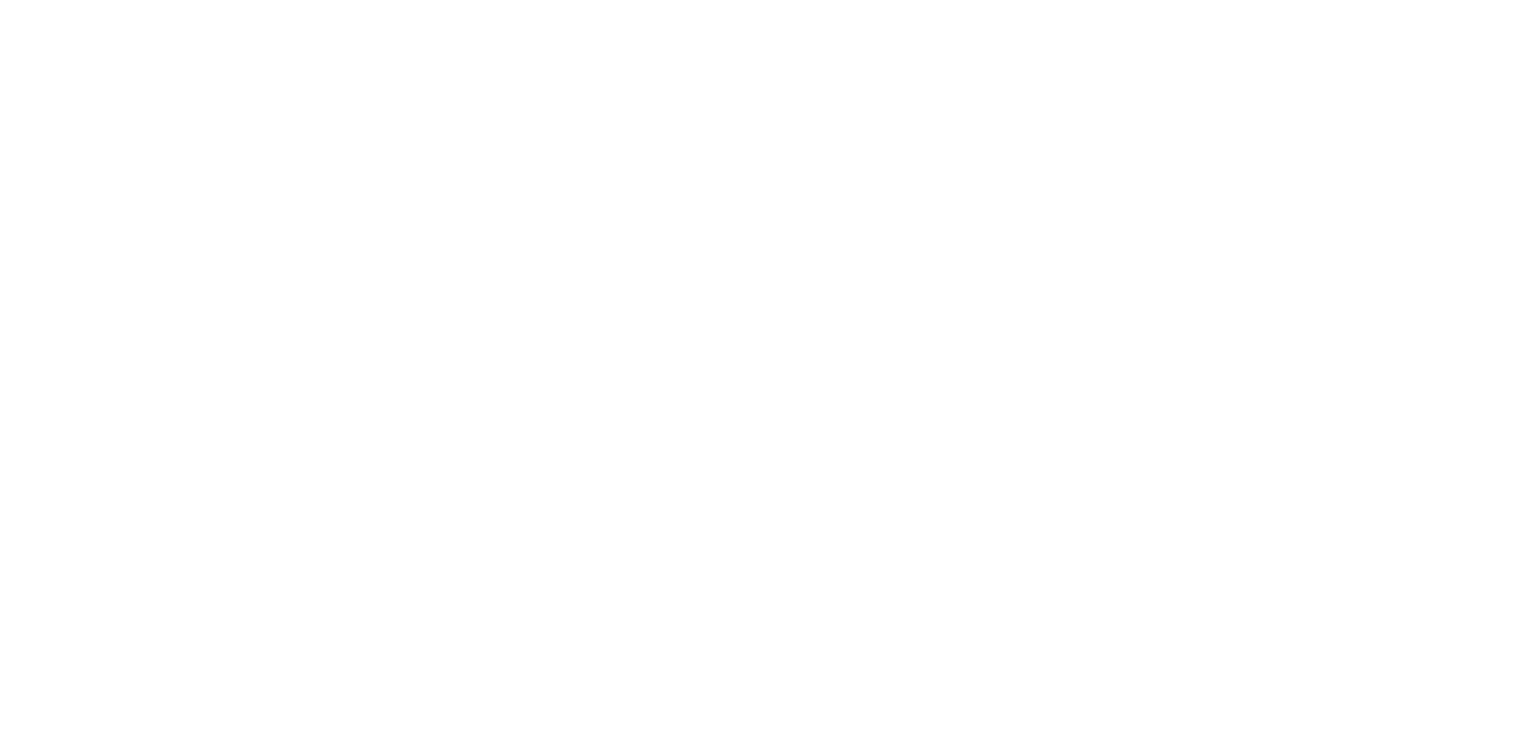 scroll, scrollTop: 0, scrollLeft: 0, axis: both 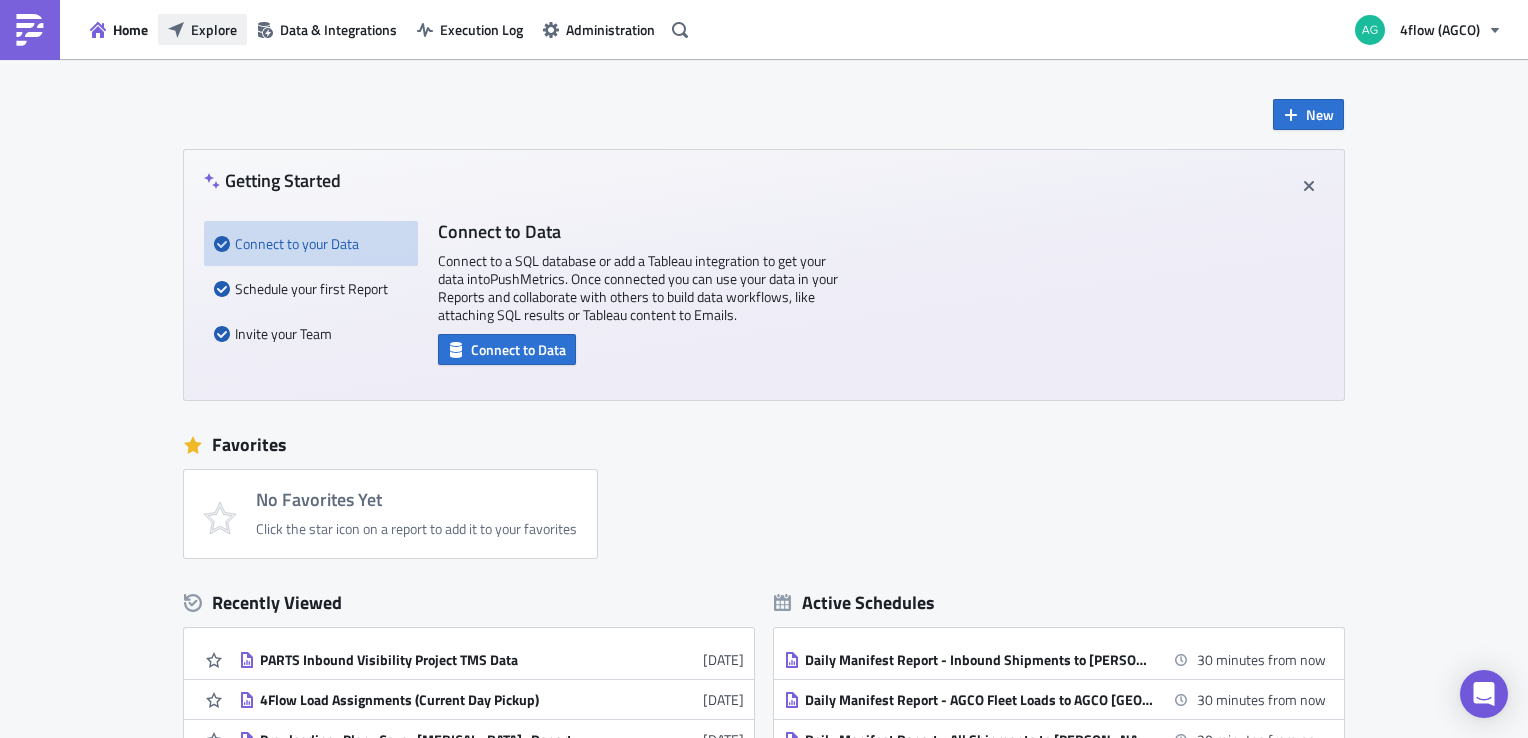 click on "Explore" at bounding box center [202, 29] 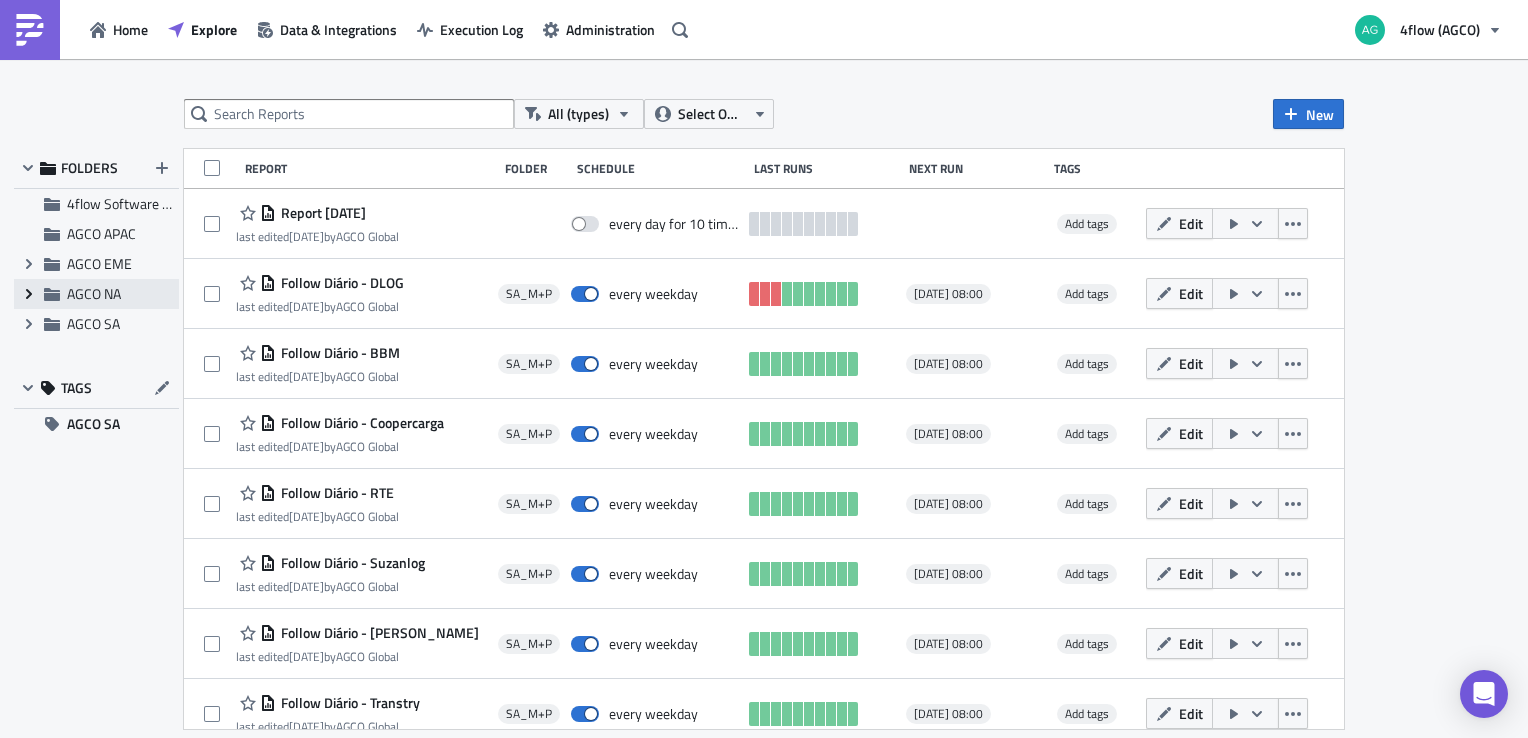 click 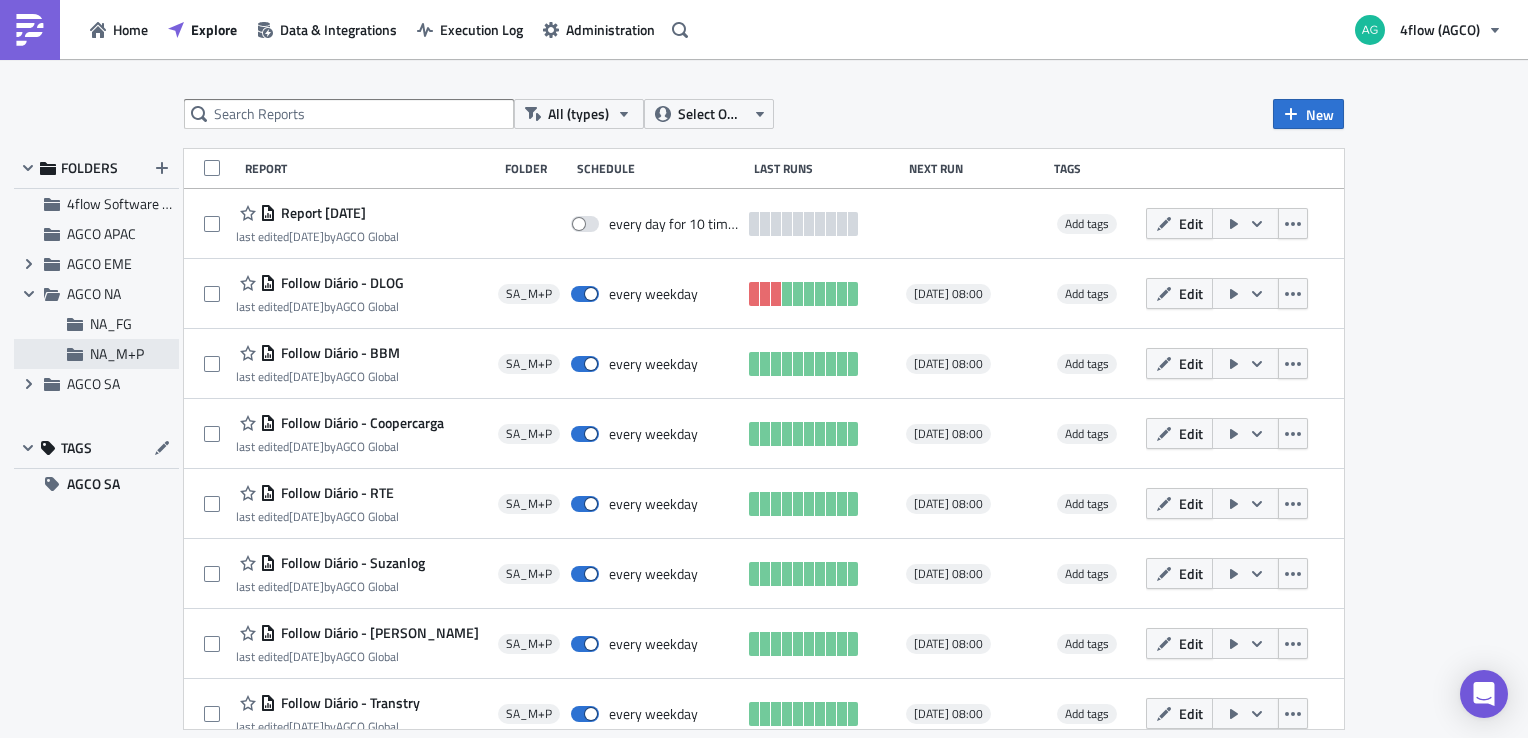 click 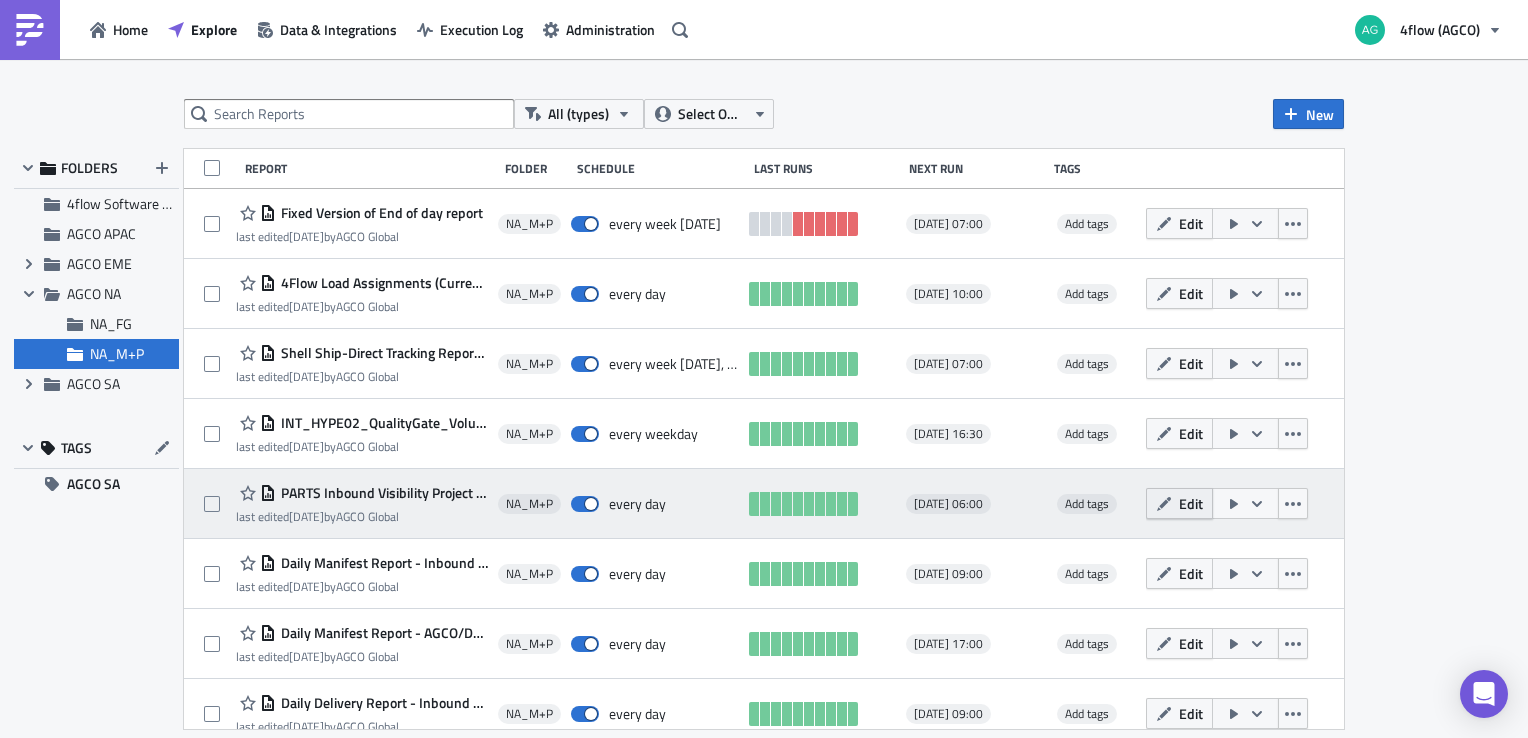 click on "Edit" at bounding box center [1179, 503] 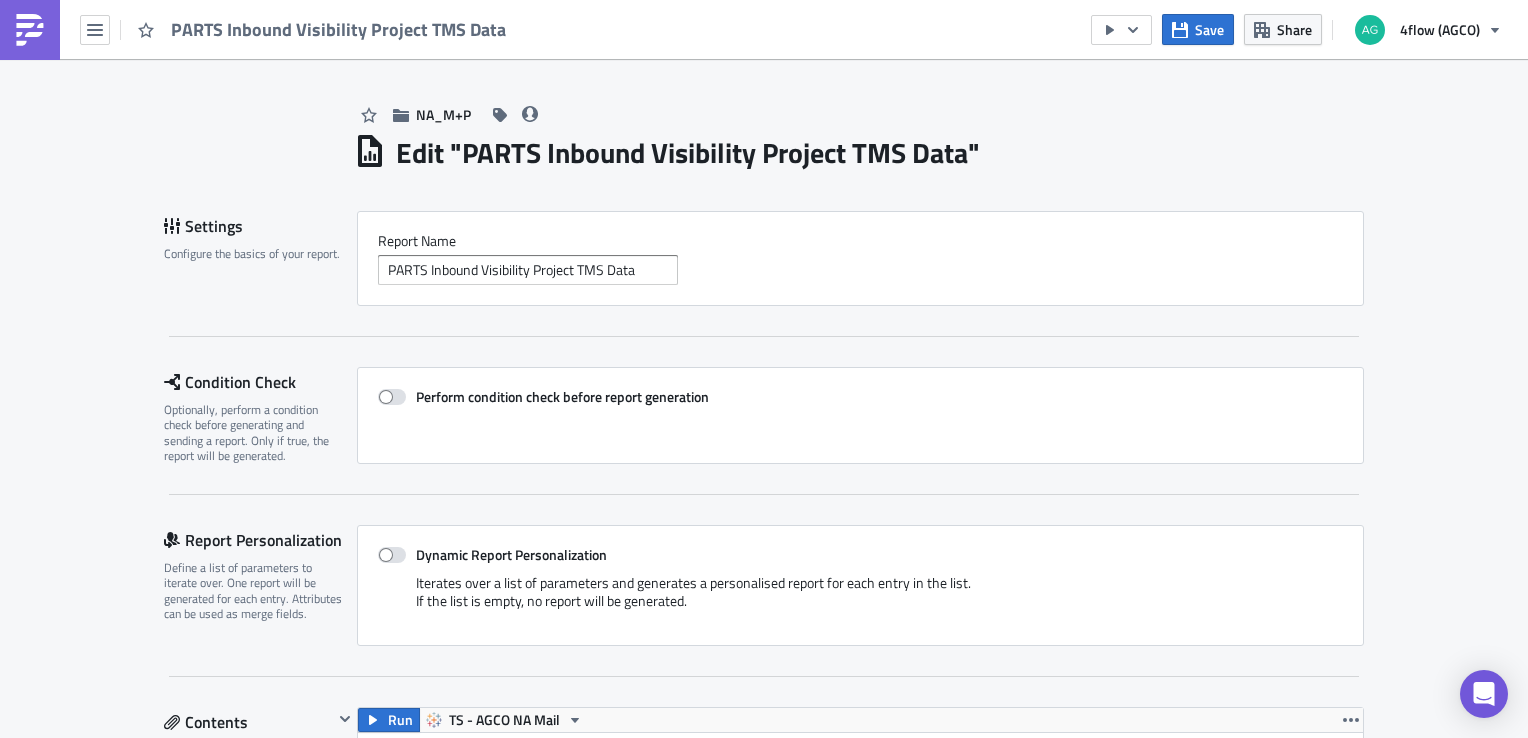 scroll, scrollTop: 0, scrollLeft: 0, axis: both 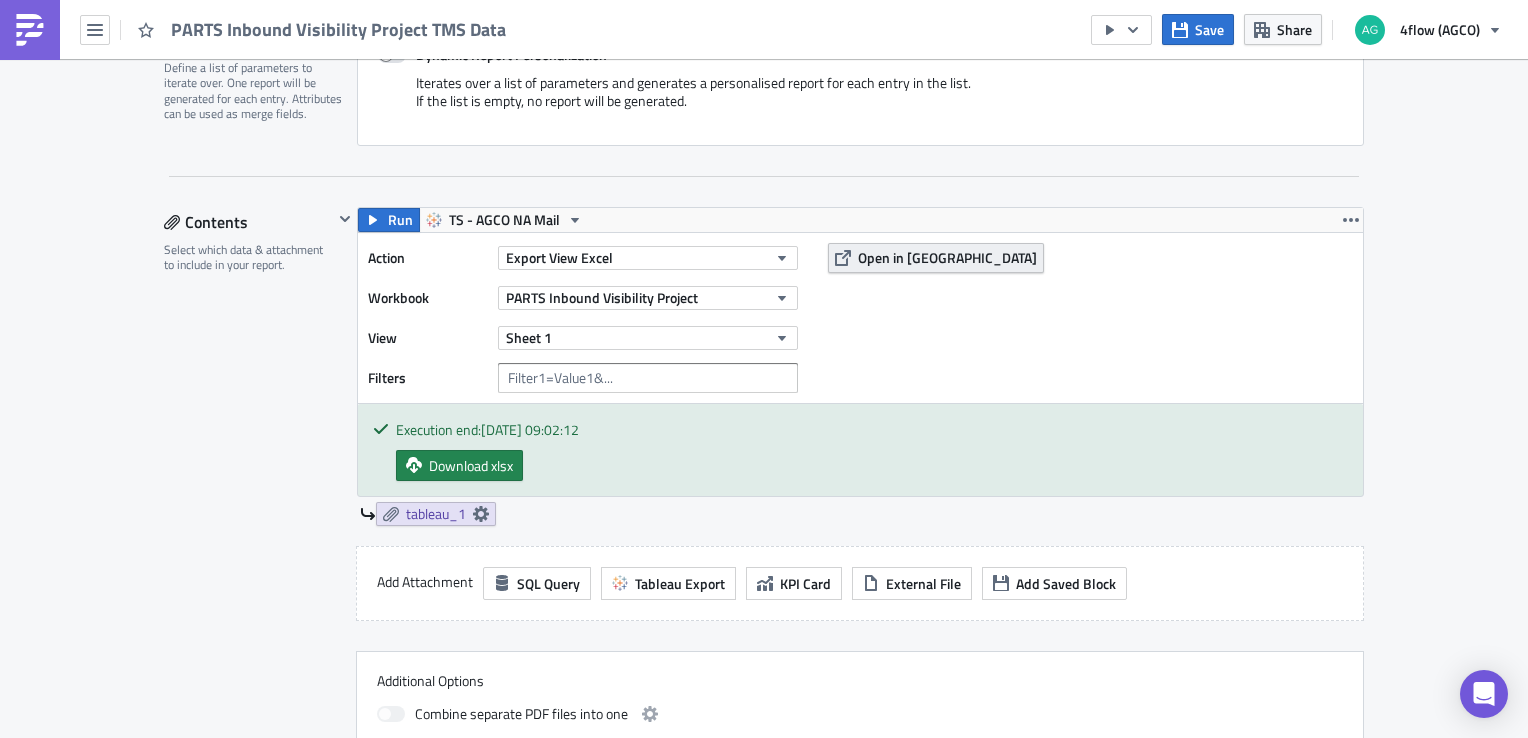 click on "Open in [GEOGRAPHIC_DATA]" at bounding box center [936, 258] 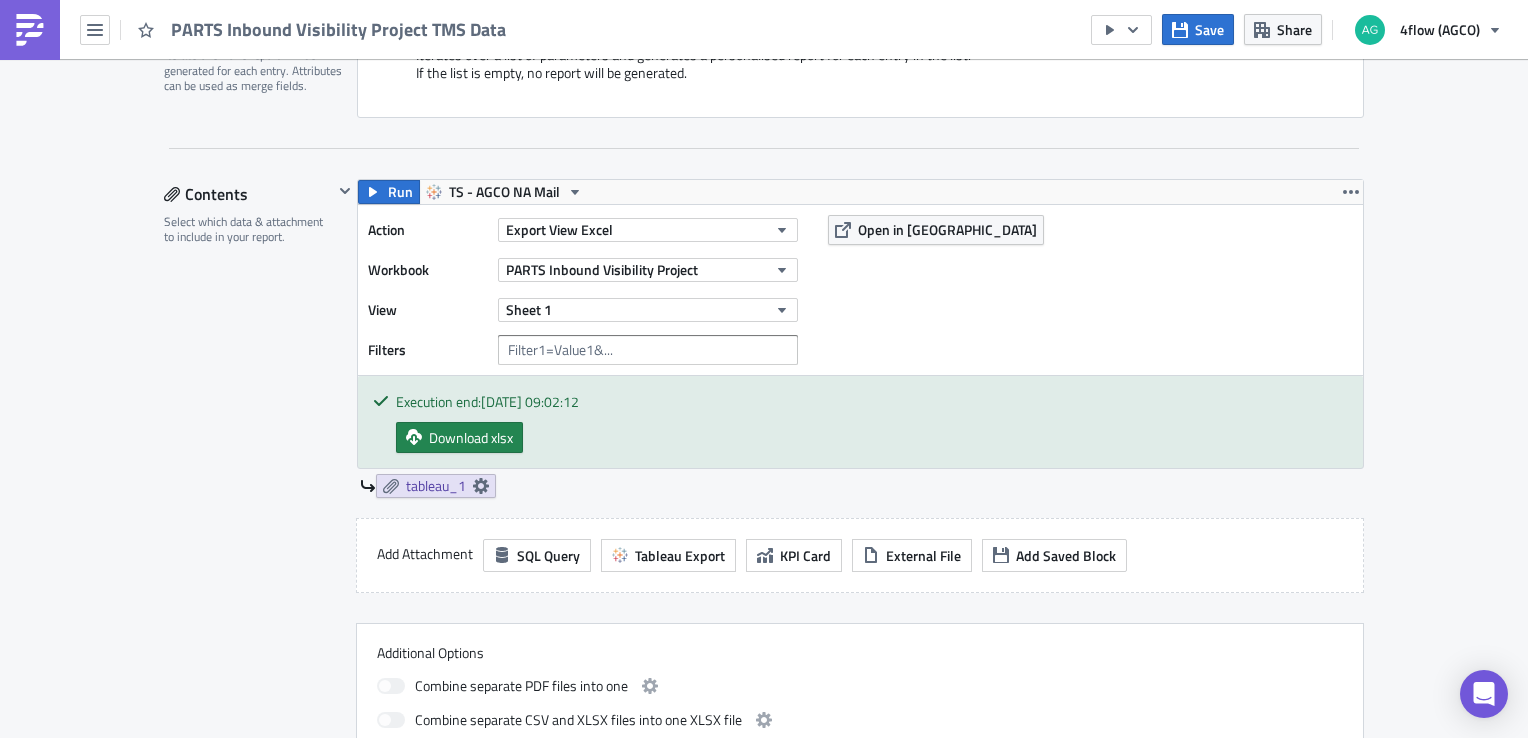 scroll, scrollTop: 500, scrollLeft: 0, axis: vertical 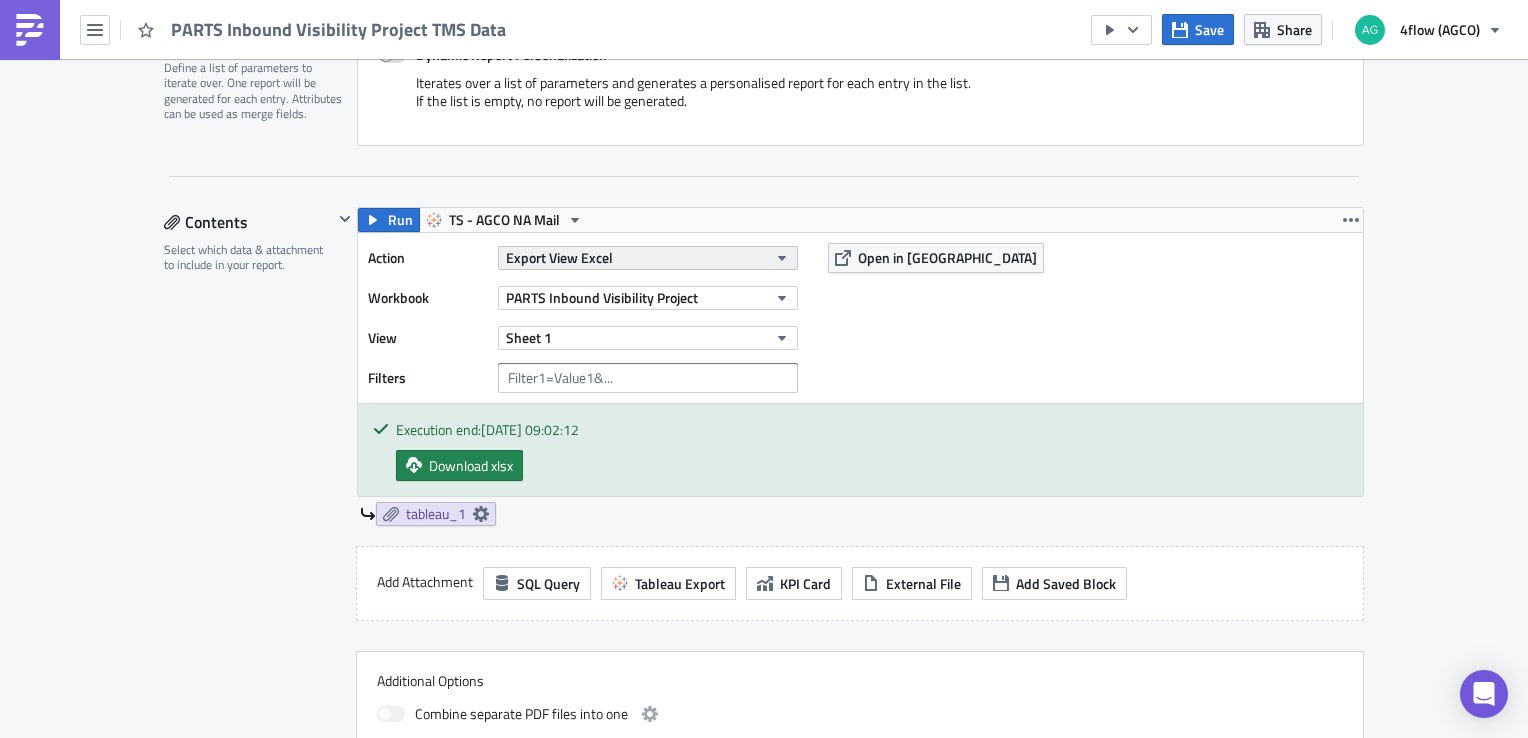 click 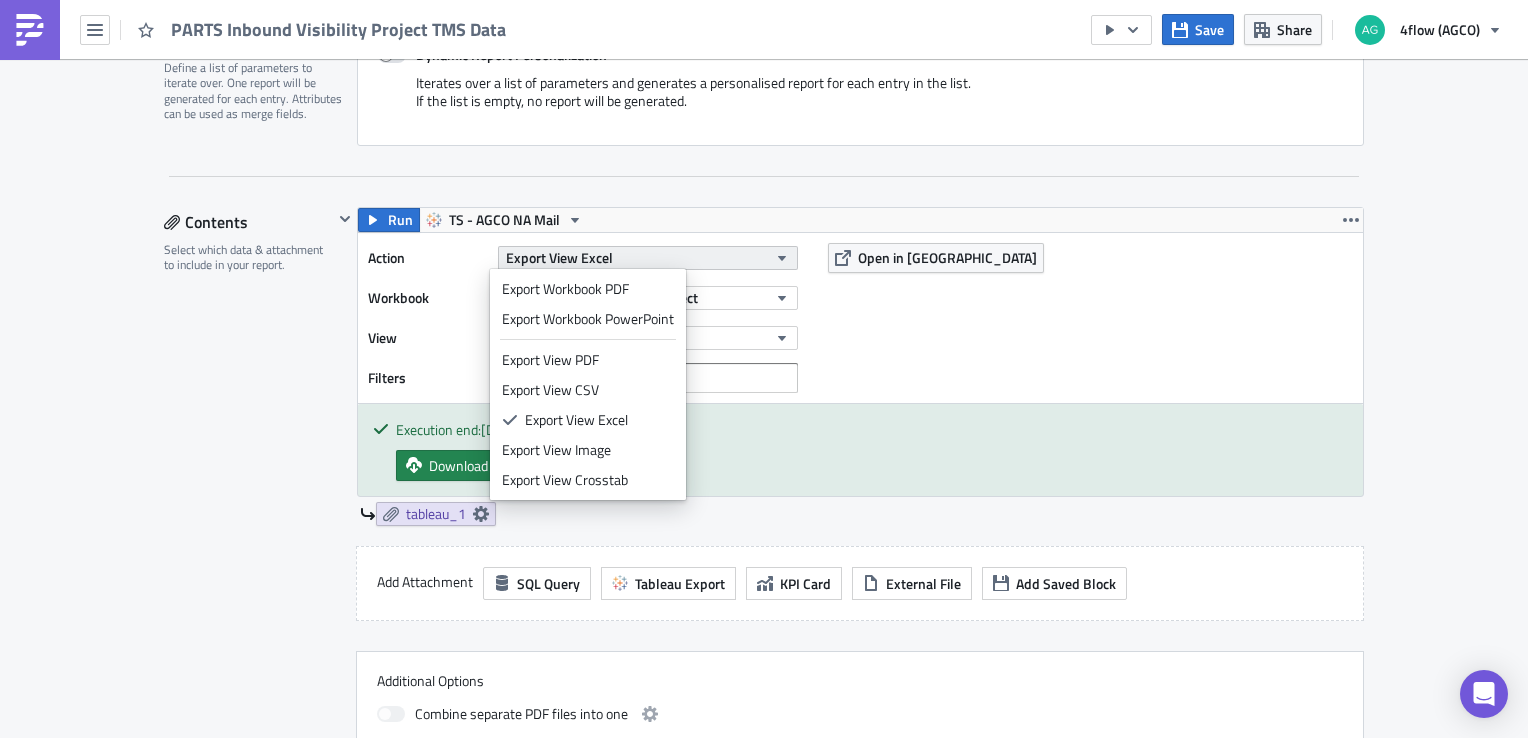 click 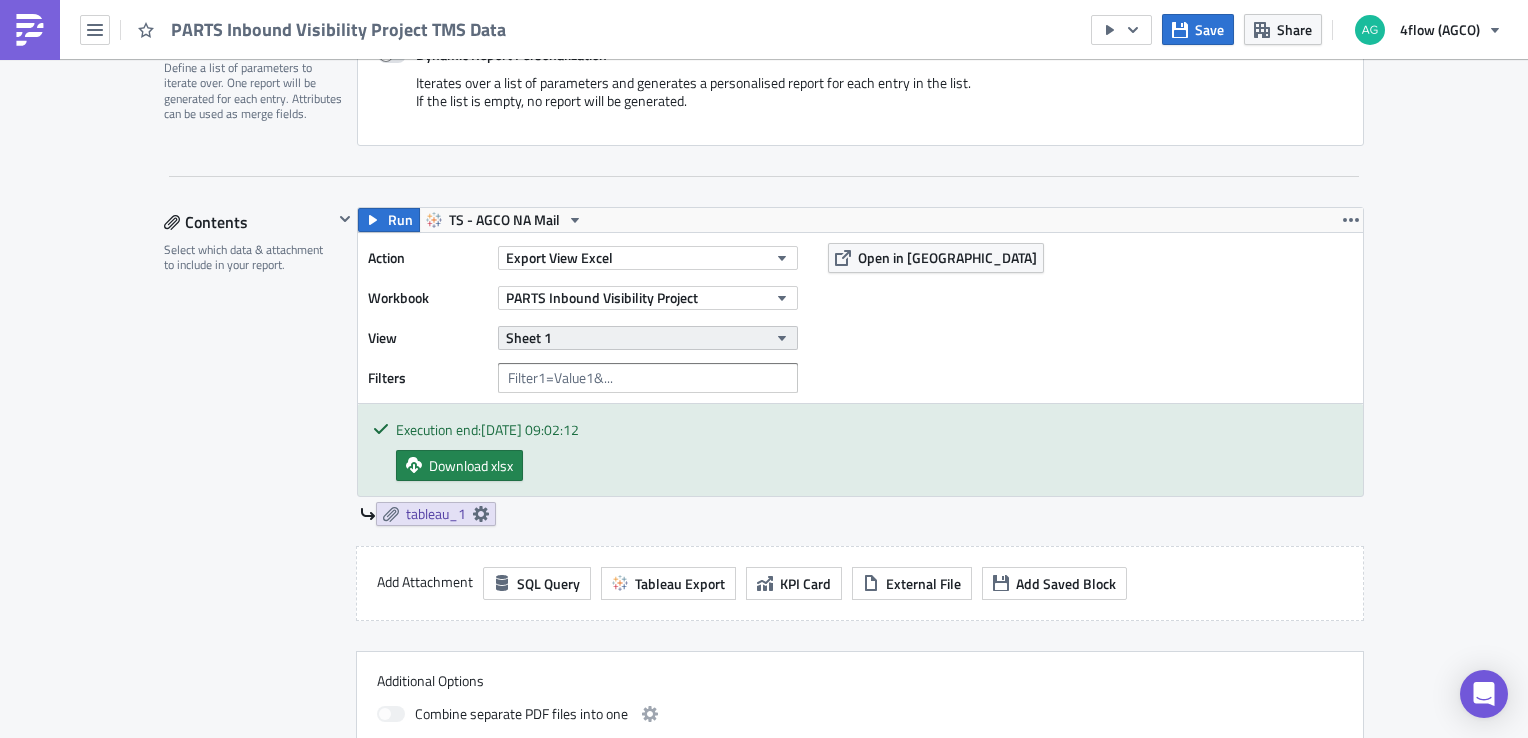 click 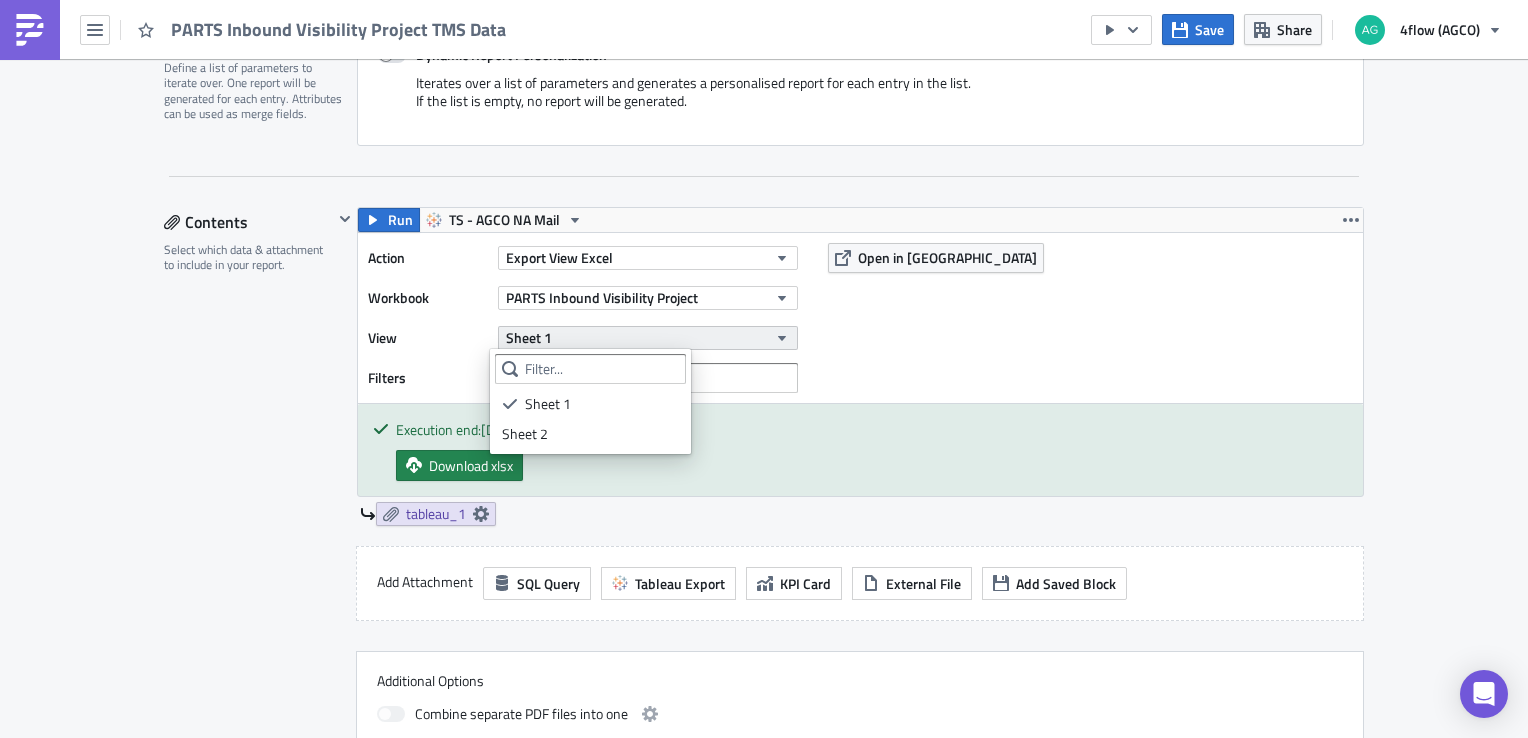 click 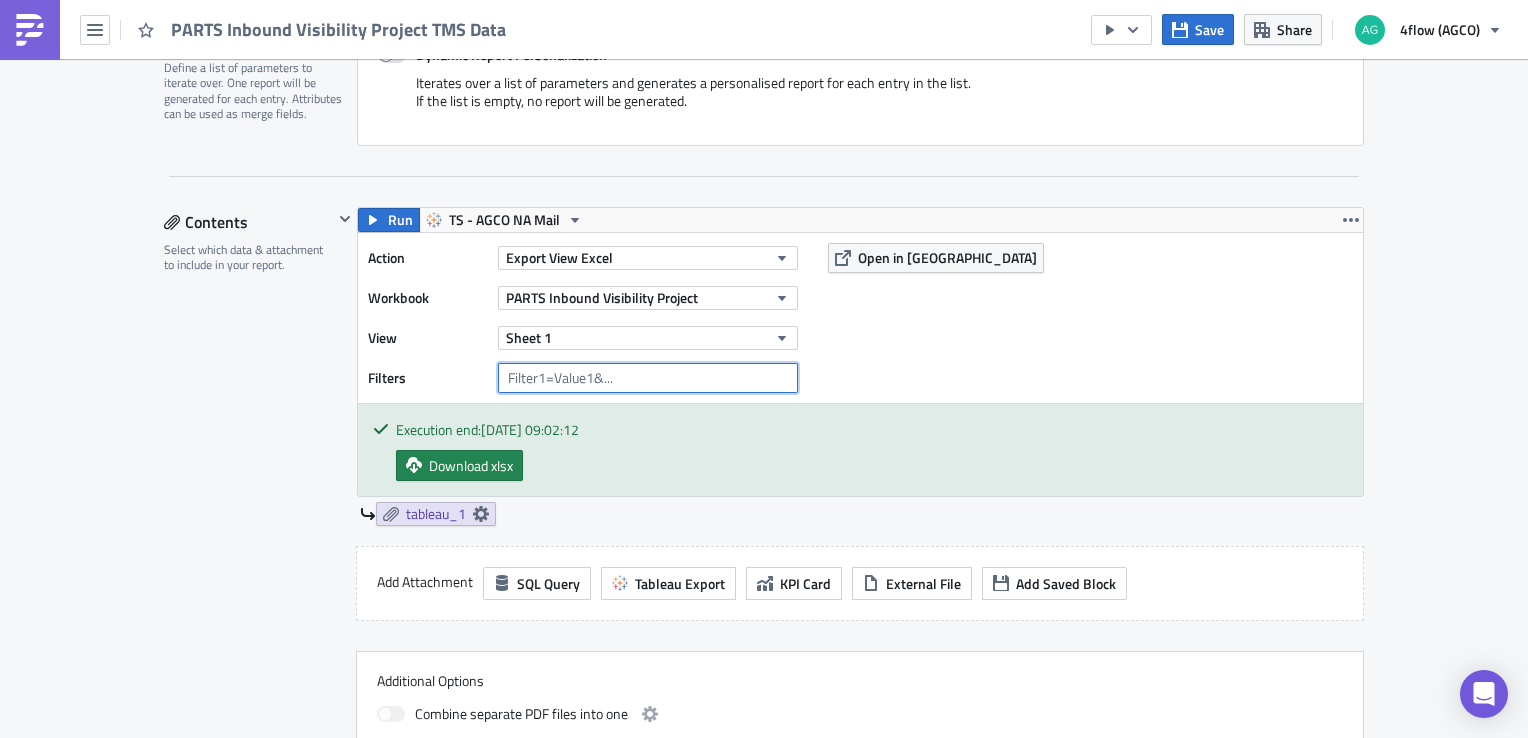 click at bounding box center (648, 378) 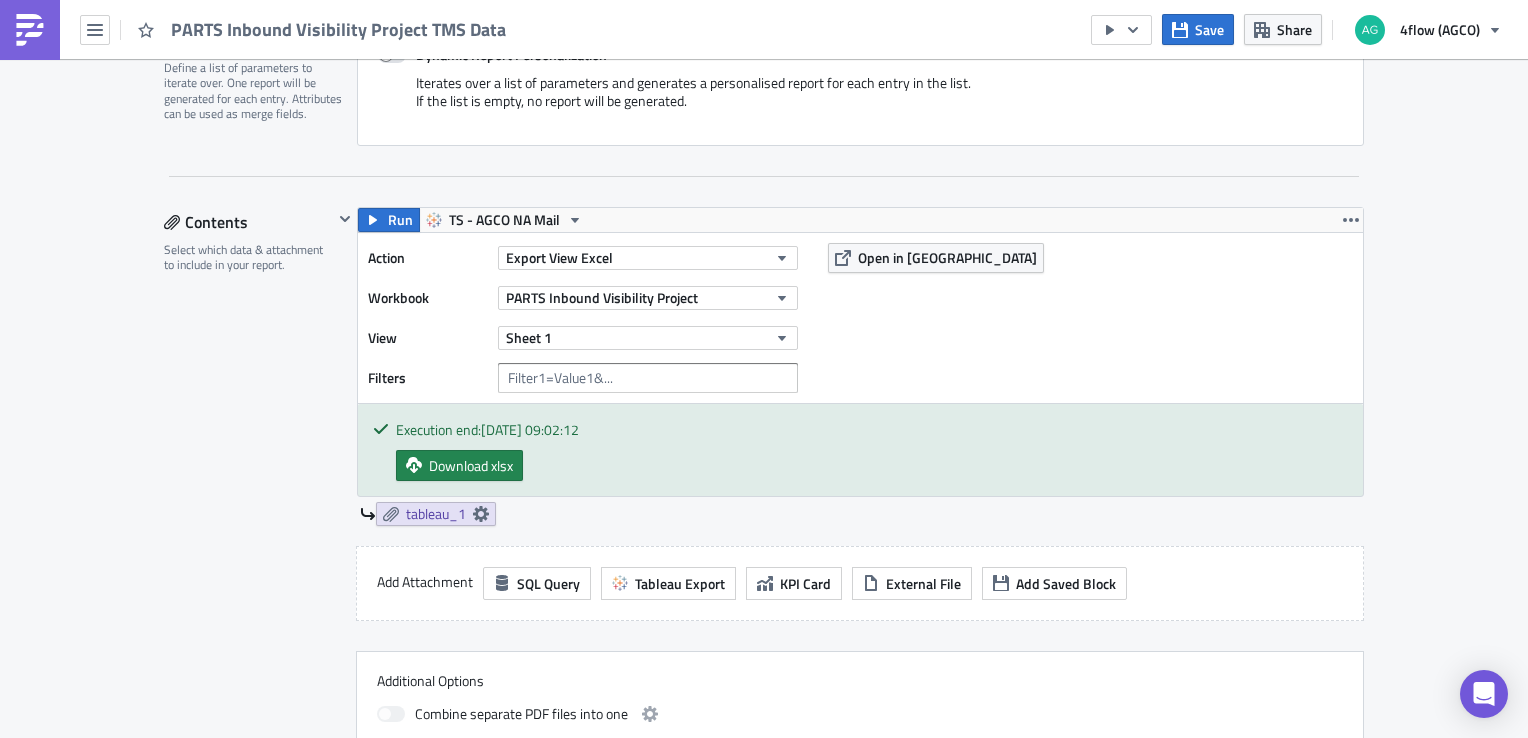 click on "NA_M+P Edit " PARTS Inbound Visibility Project TMS Data " Settings Configure the basics of your report. Report Nam﻿e   PARTS Inbound Visibility Project TMS Data Condition Check Optionally, perform a condition check before generating and sending a report. Only if true, the report will be generated. Perform condition check before report generation Report Personalization Define a list of parameters to iterate over. One report will be generated for each entry. Attributes can be used as merge fields. Dynamic Report Personalization Iterates over a list of parameters and generates a personalised report for each entry in the list. If the list is empty, no report will be generated. Contents Select which data & attachment to include in your report. Run TS - AGCO NA Mail Action   Export View Excel Workbook   PARTS Inbound Visibility Project View   Sheet 1 Filters   Open in Tableau Execution end:  [DATE] 09:02:12 Download xlsx tableau_1 Add Attachment   SQL Query Tableau Export KPI Card External File   From   To" at bounding box center [764, 865] 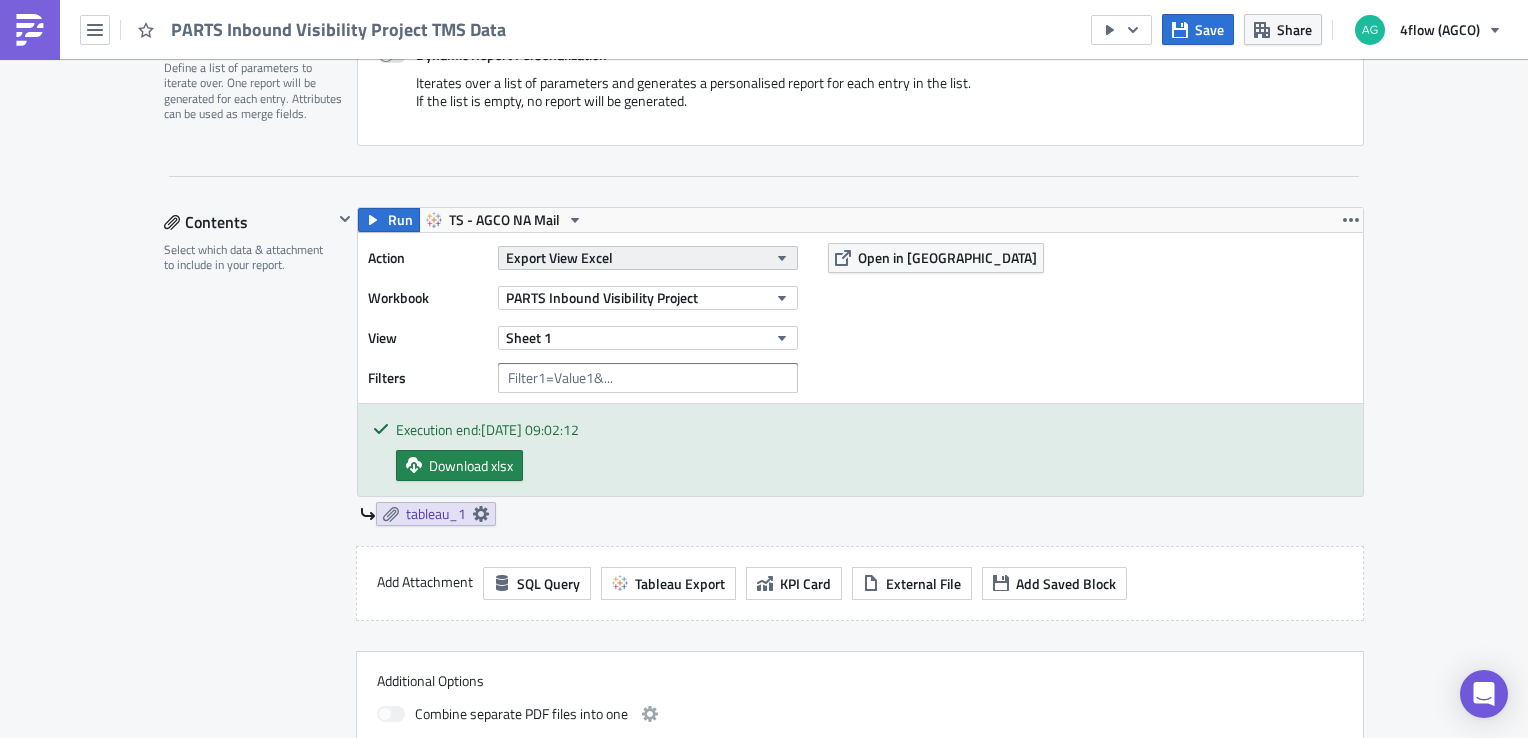 click 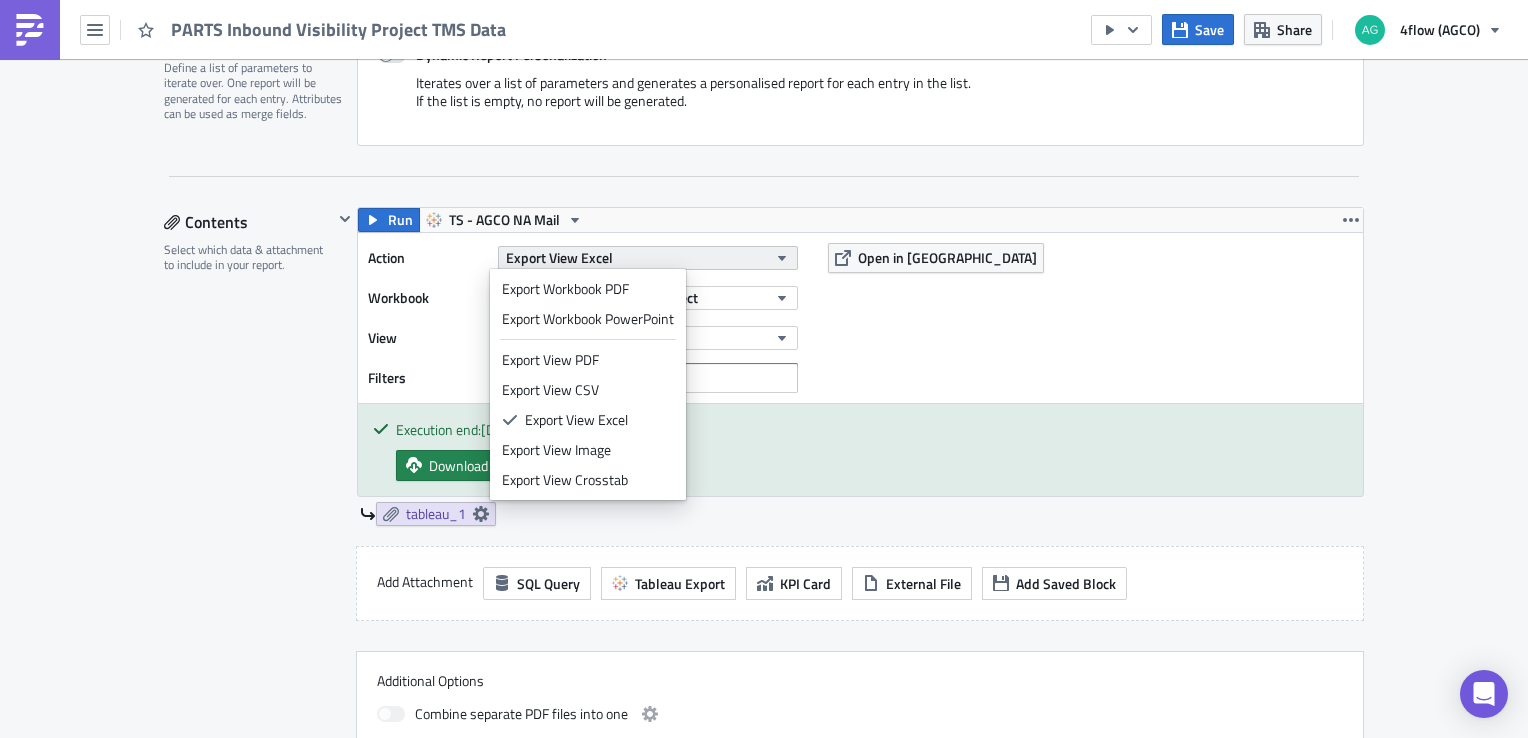 click 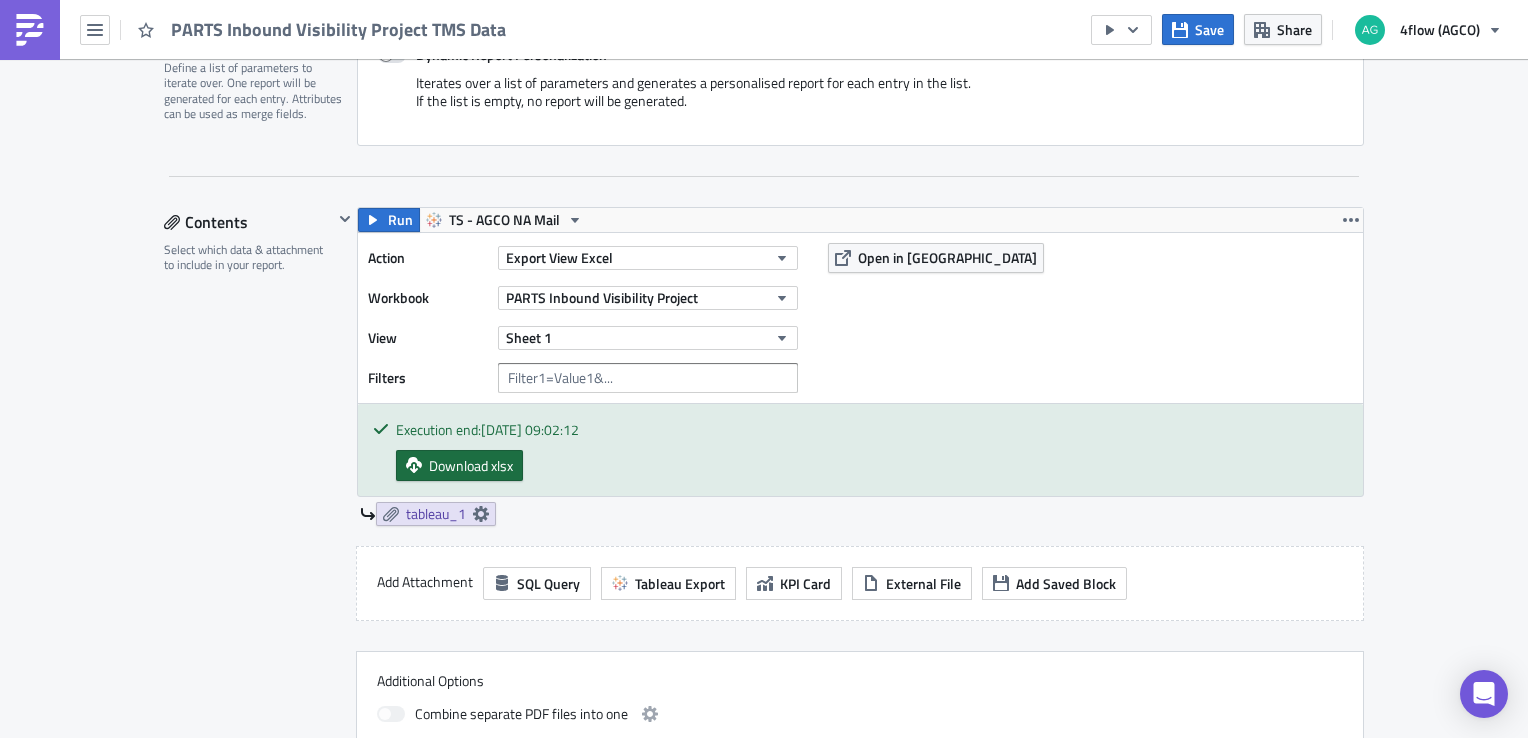 click on "Download xlsx" at bounding box center [471, 465] 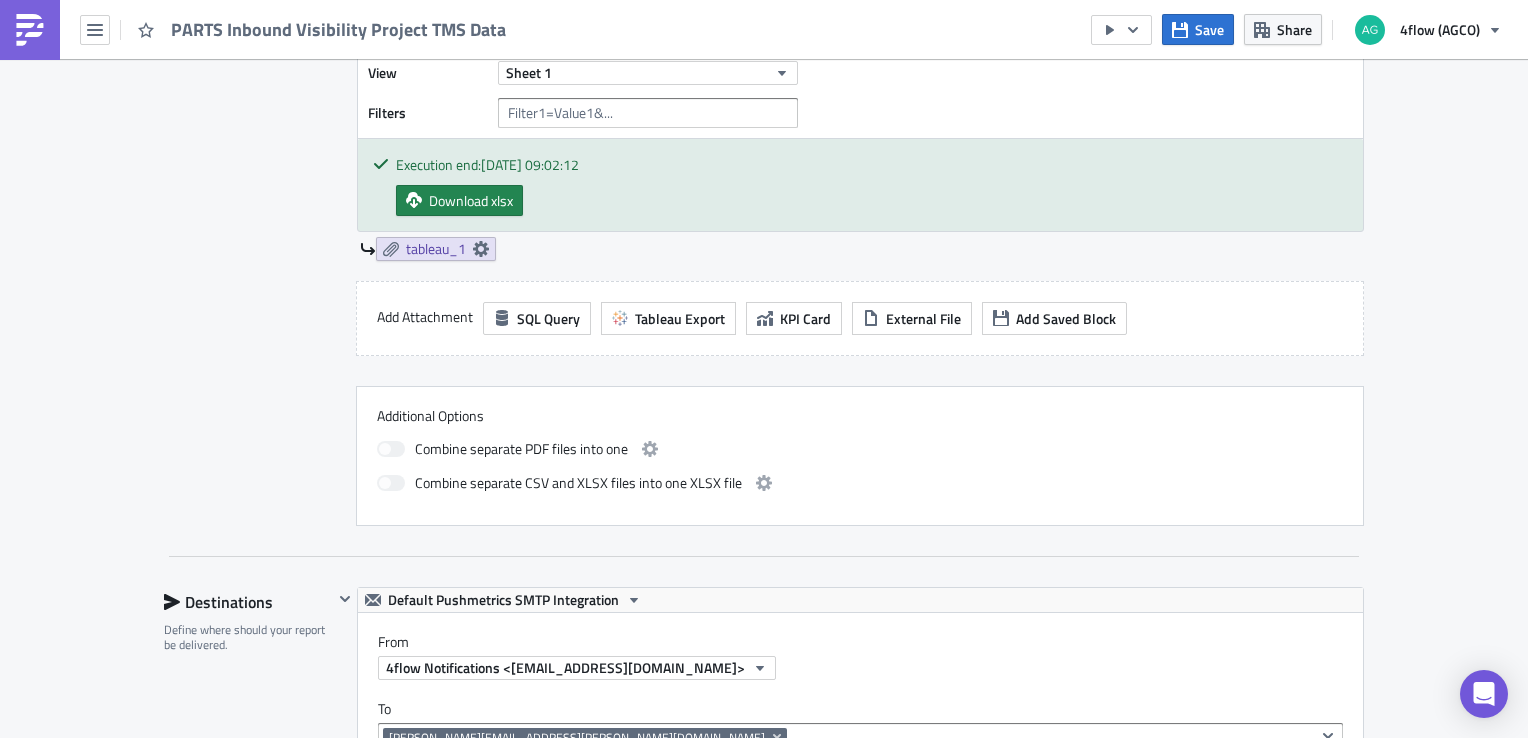scroll, scrollTop: 800, scrollLeft: 0, axis: vertical 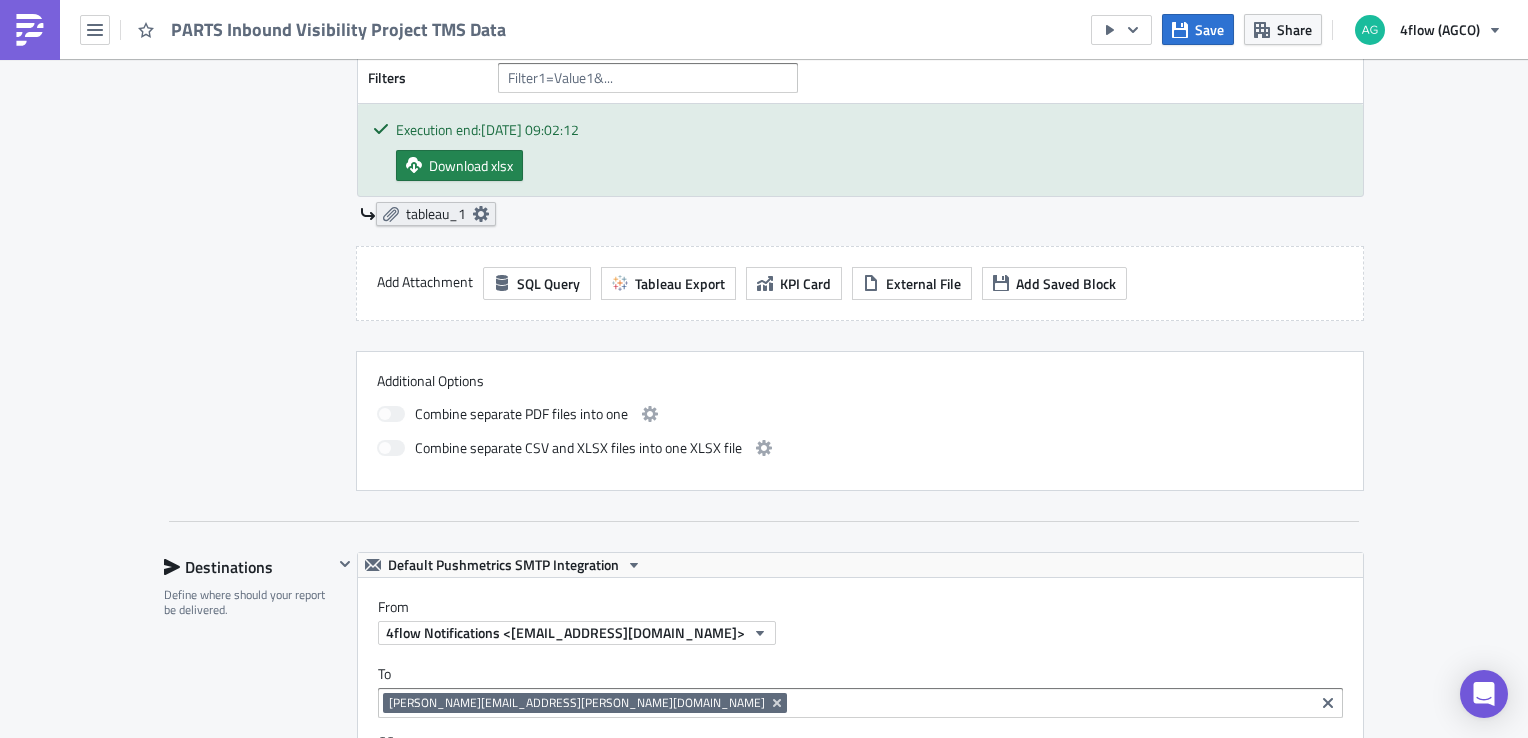 click on "tableau_1" at bounding box center (436, 214) 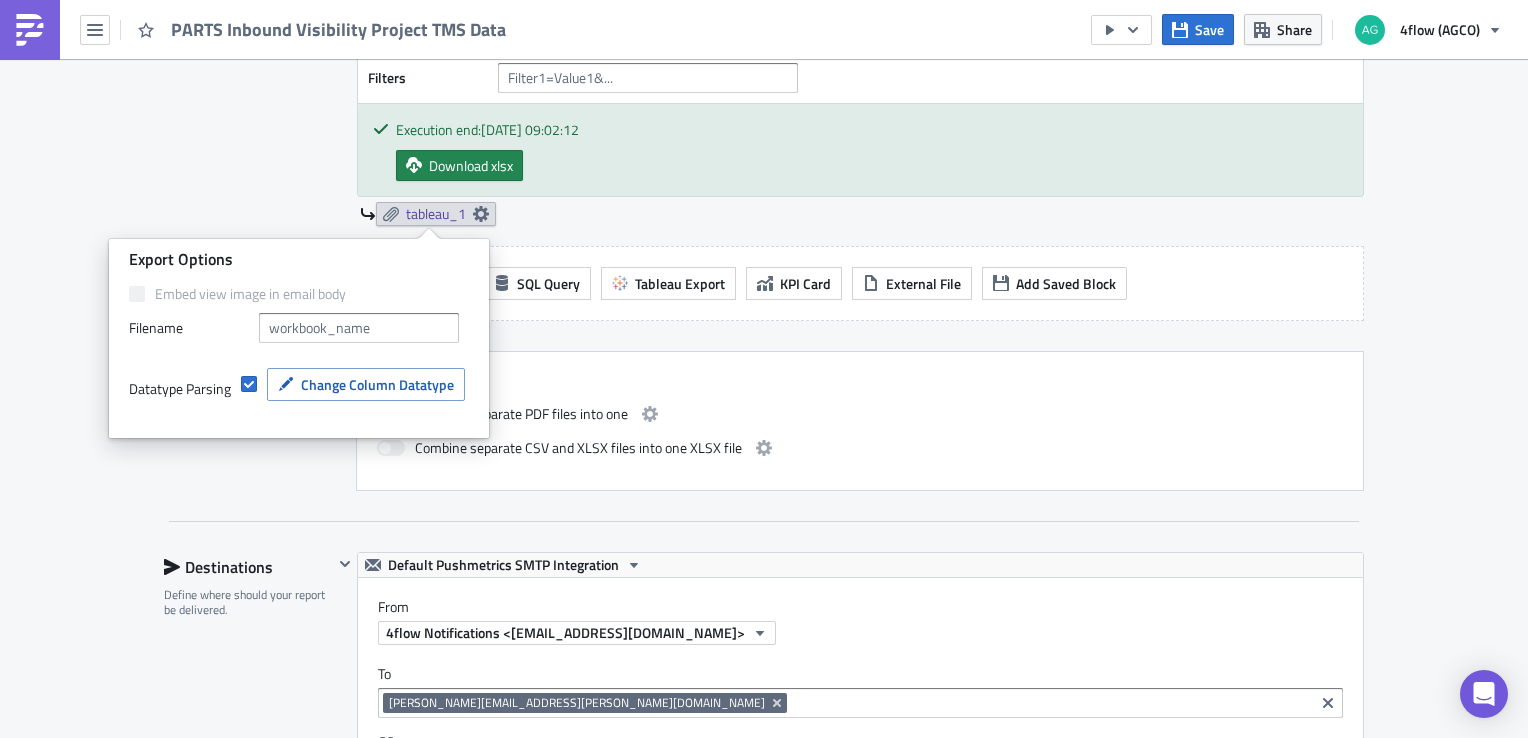 click on "Run TS - AGCO NA Mail Action   Export View Excel Workbook   PARTS Inbound Visibility Project View   Sheet 1 Filters   Open in Tableau Execution end:  [DATE] 09:02:12 Download xlsx tableau_1 Add Attachment   SQL Query Tableau Export KPI Card External File Add Saved Block Additional Options   Combine separate PDF files into one Combine separate CSV and XLSX files into one XLSX file" at bounding box center (848, 199) 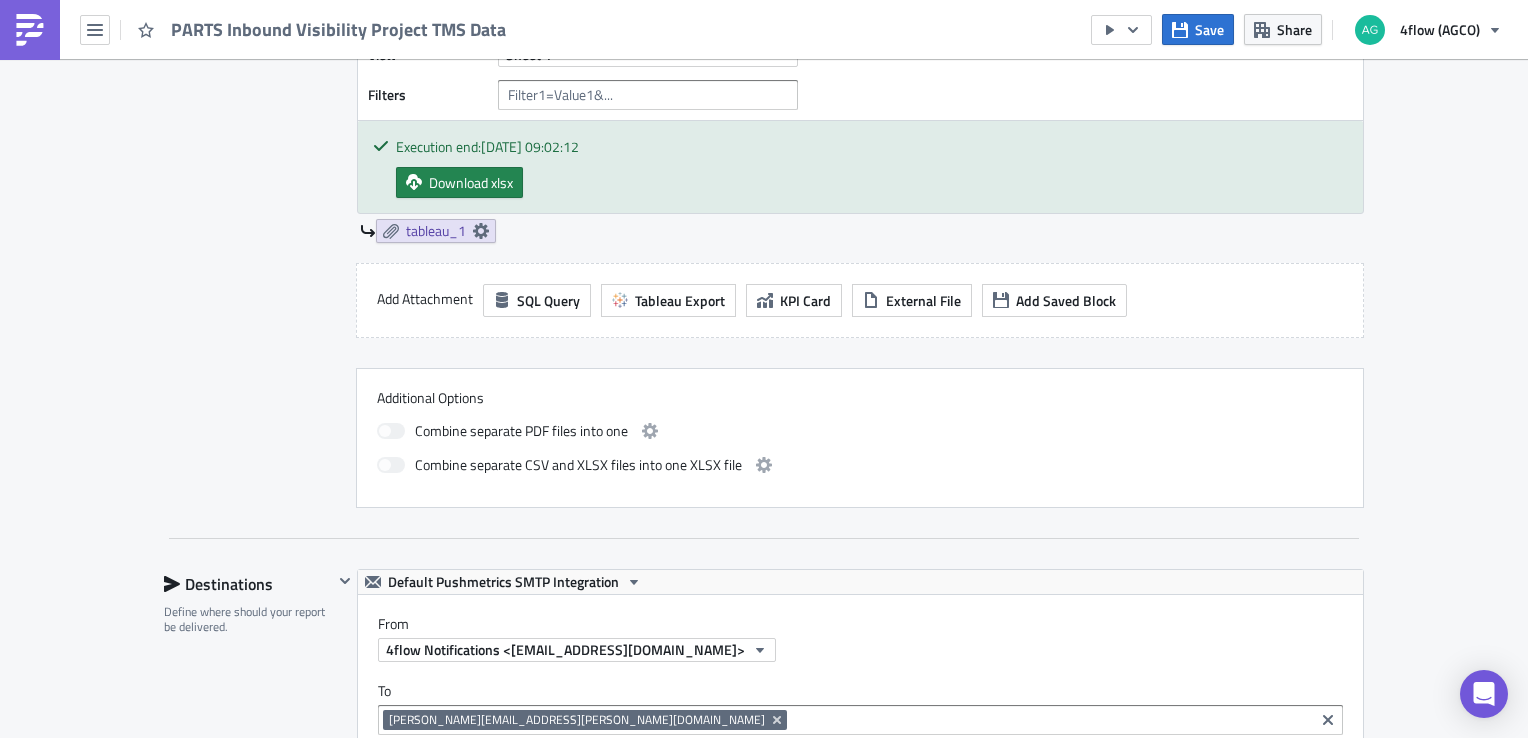 scroll, scrollTop: 683, scrollLeft: 0, axis: vertical 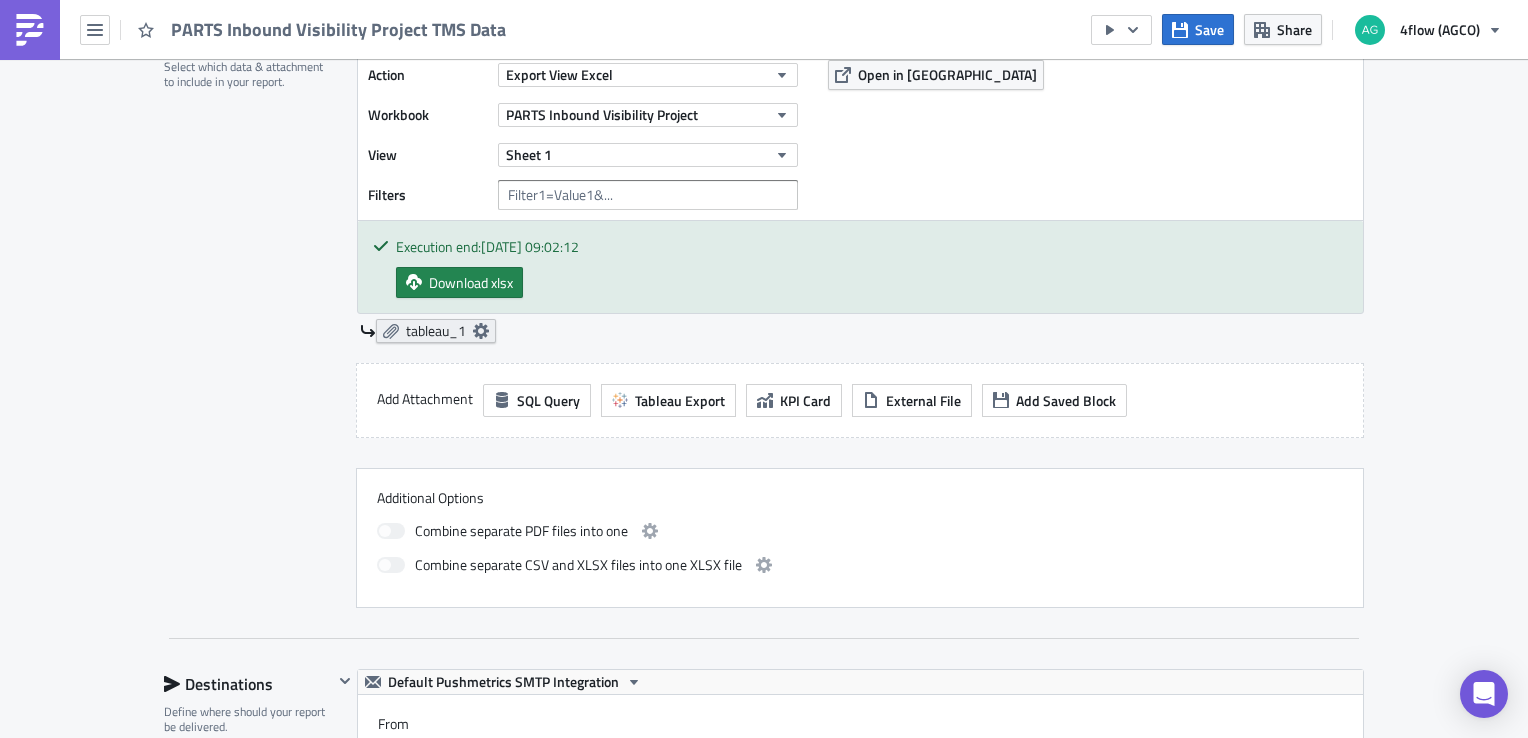 click on "tableau_1" at bounding box center [436, 331] 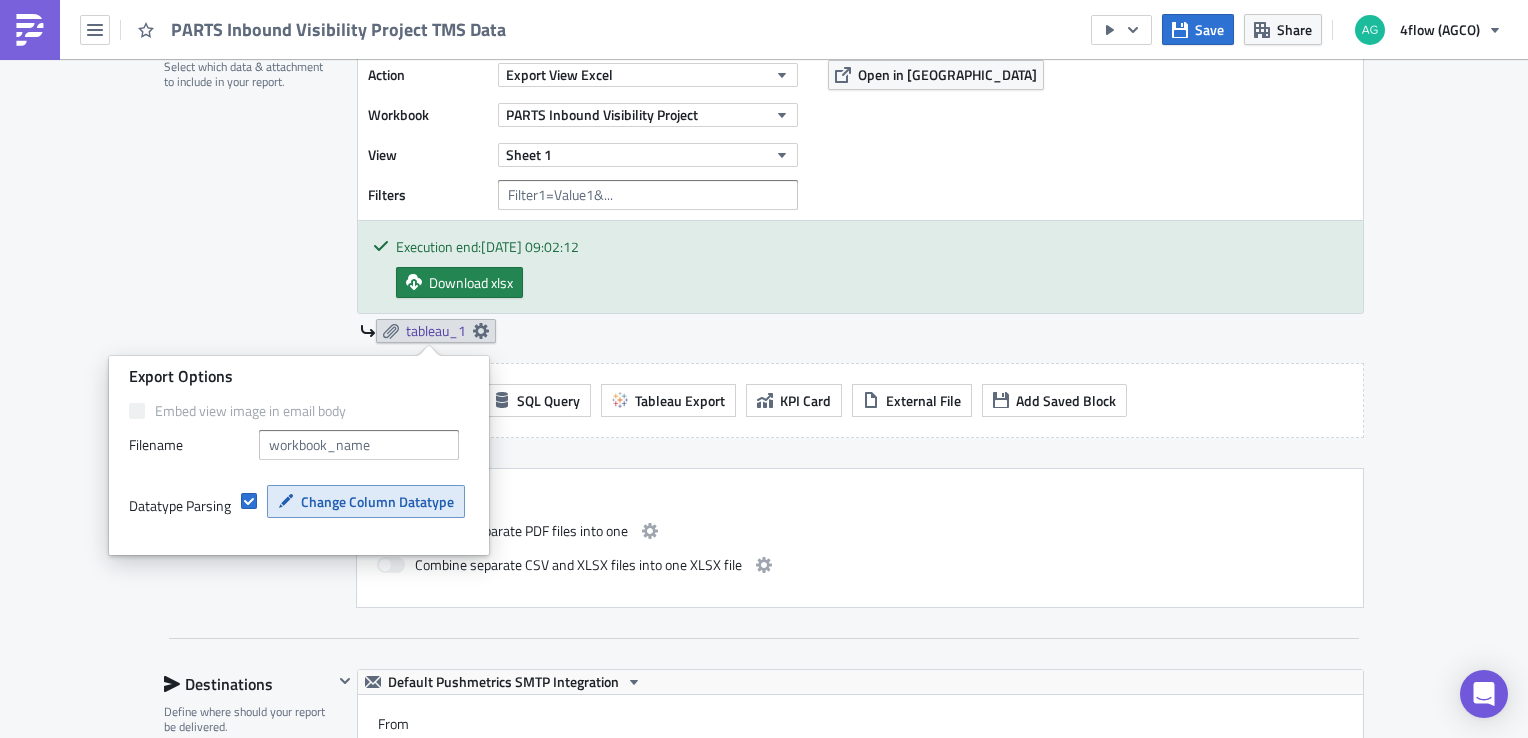 click on "Change Column Datatype" at bounding box center [377, 501] 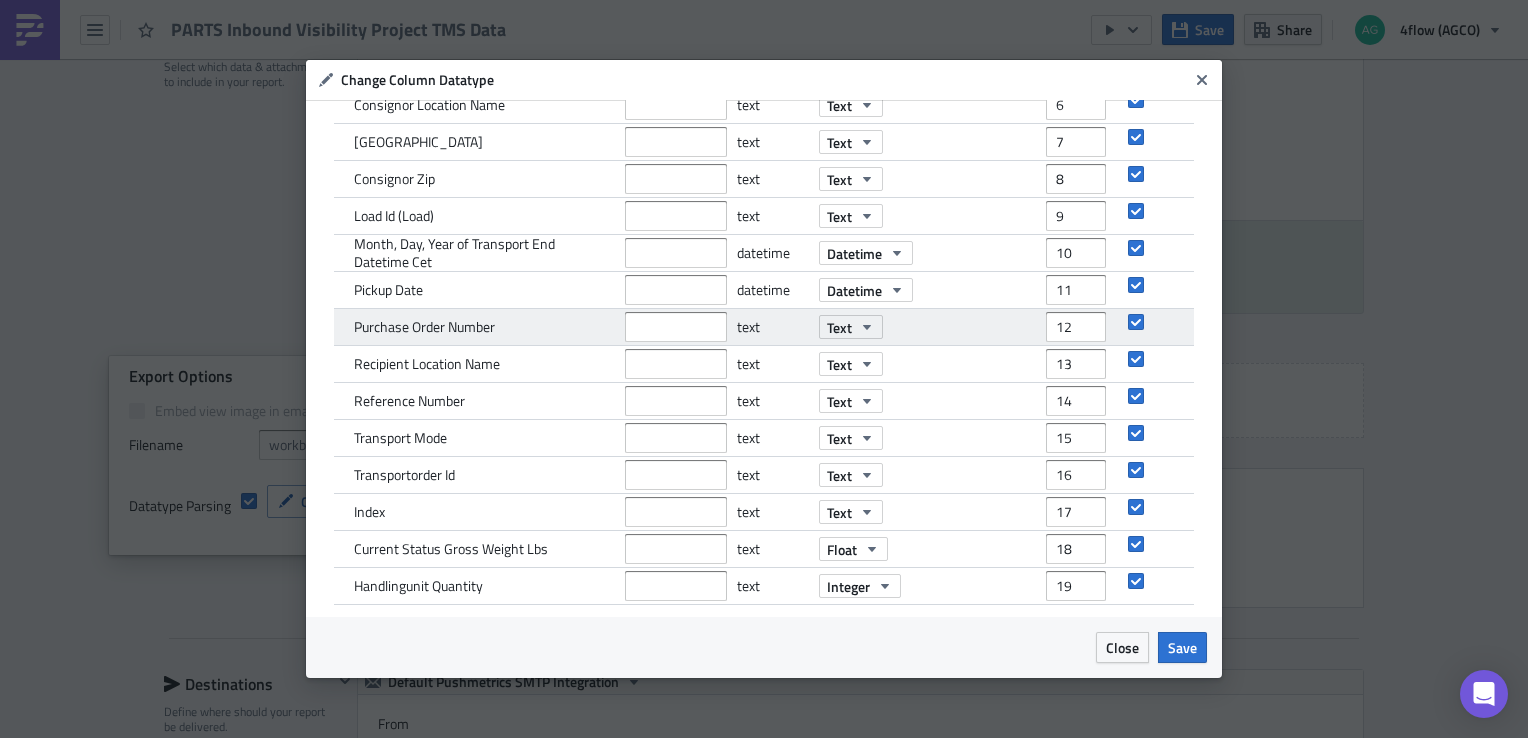 scroll, scrollTop: 302, scrollLeft: 0, axis: vertical 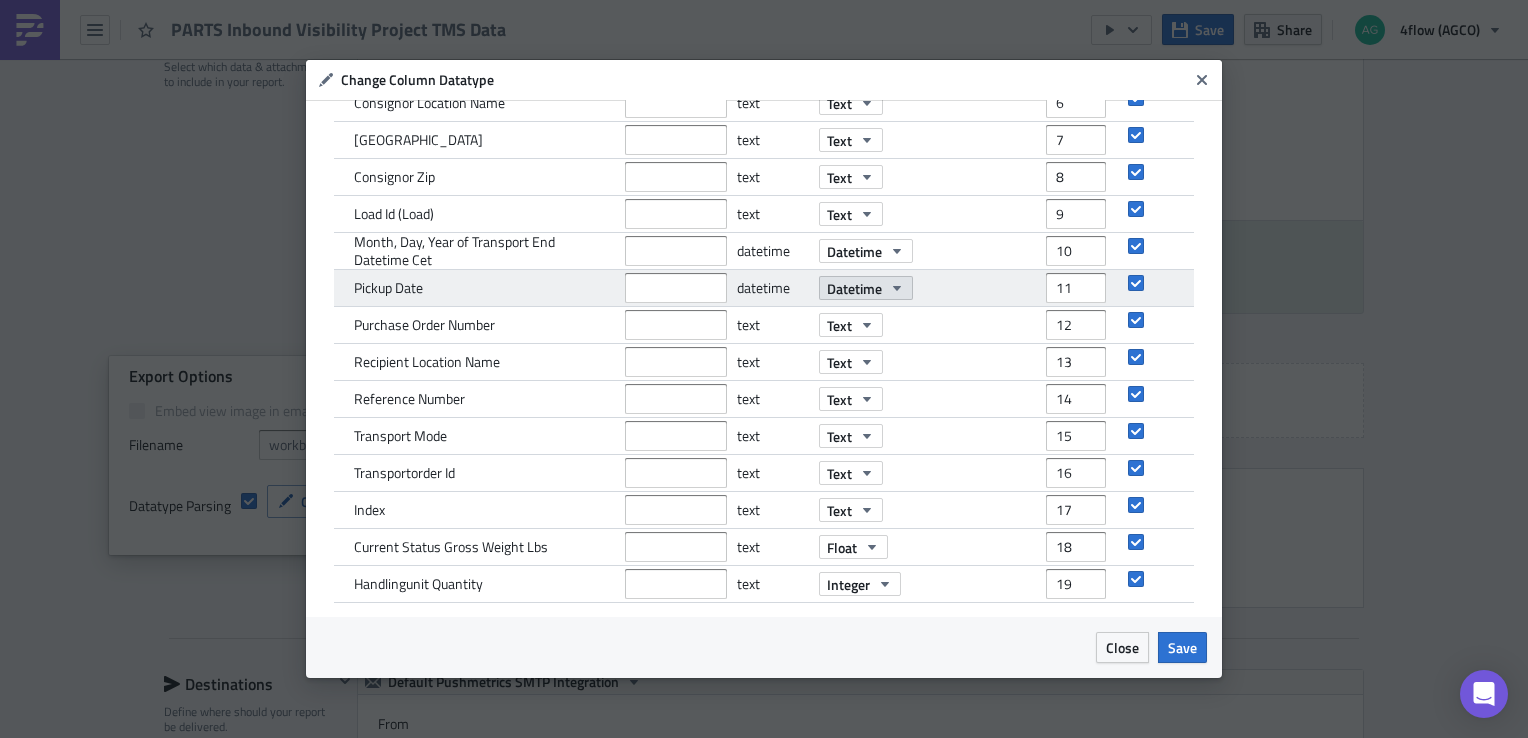click 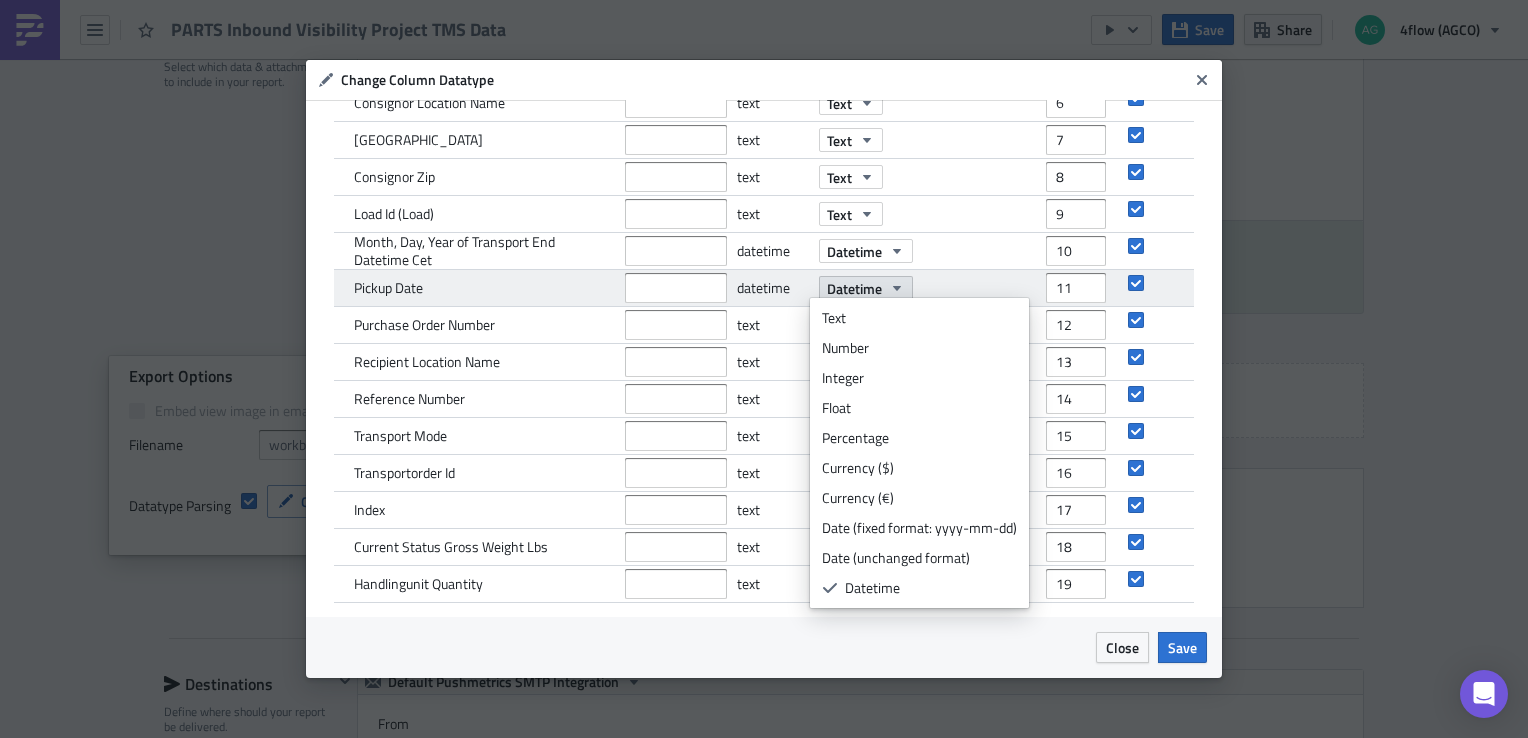 scroll, scrollTop: 30, scrollLeft: 0, axis: vertical 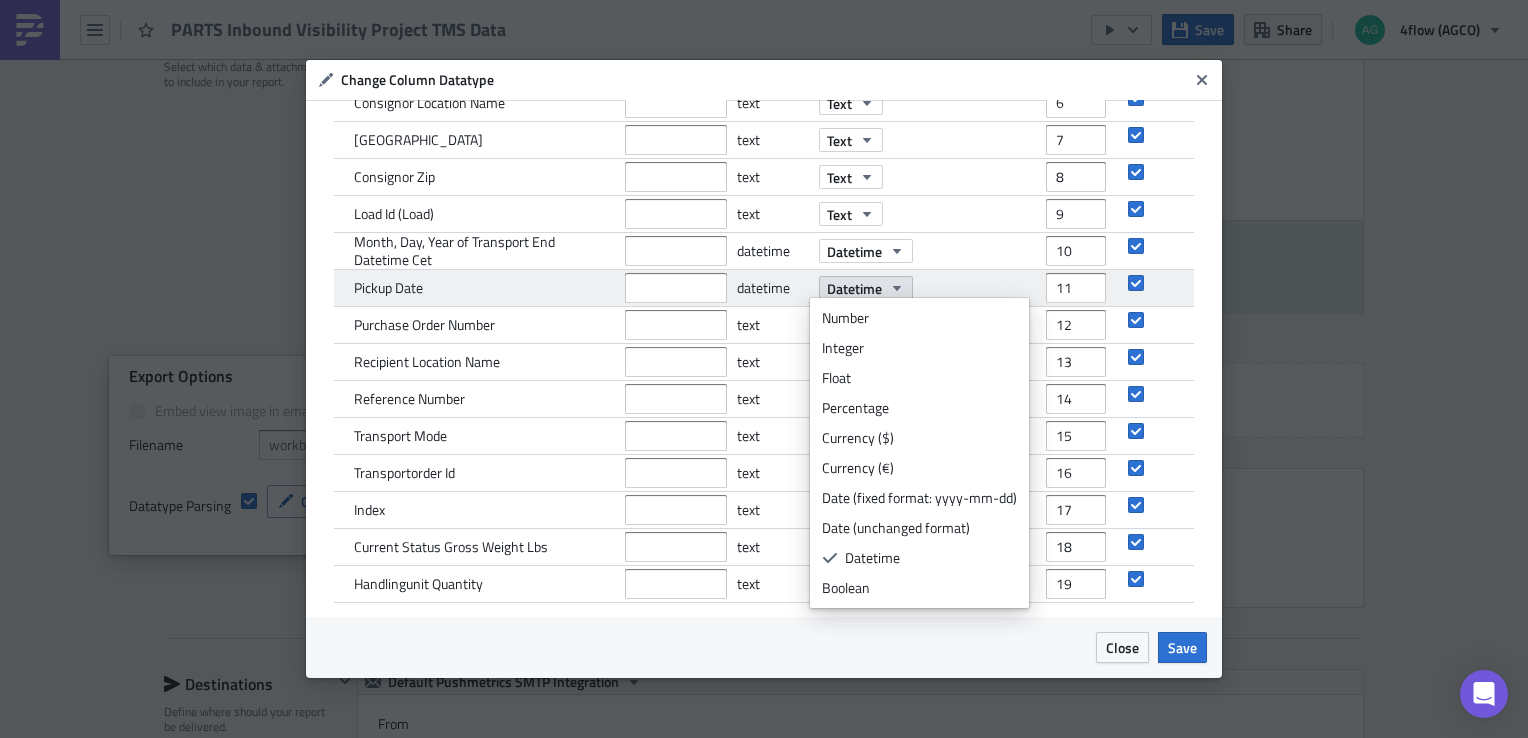 click 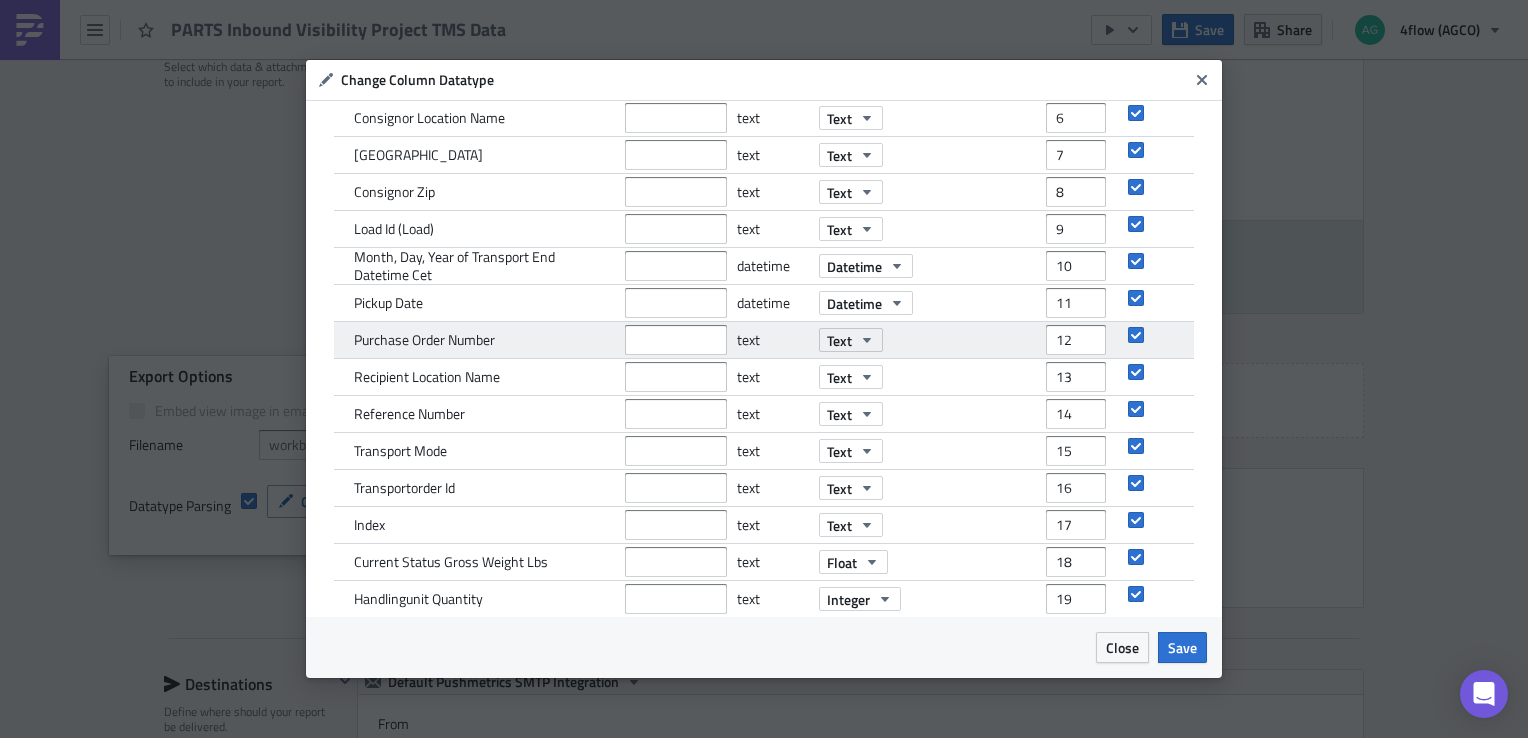 scroll, scrollTop: 300, scrollLeft: 0, axis: vertical 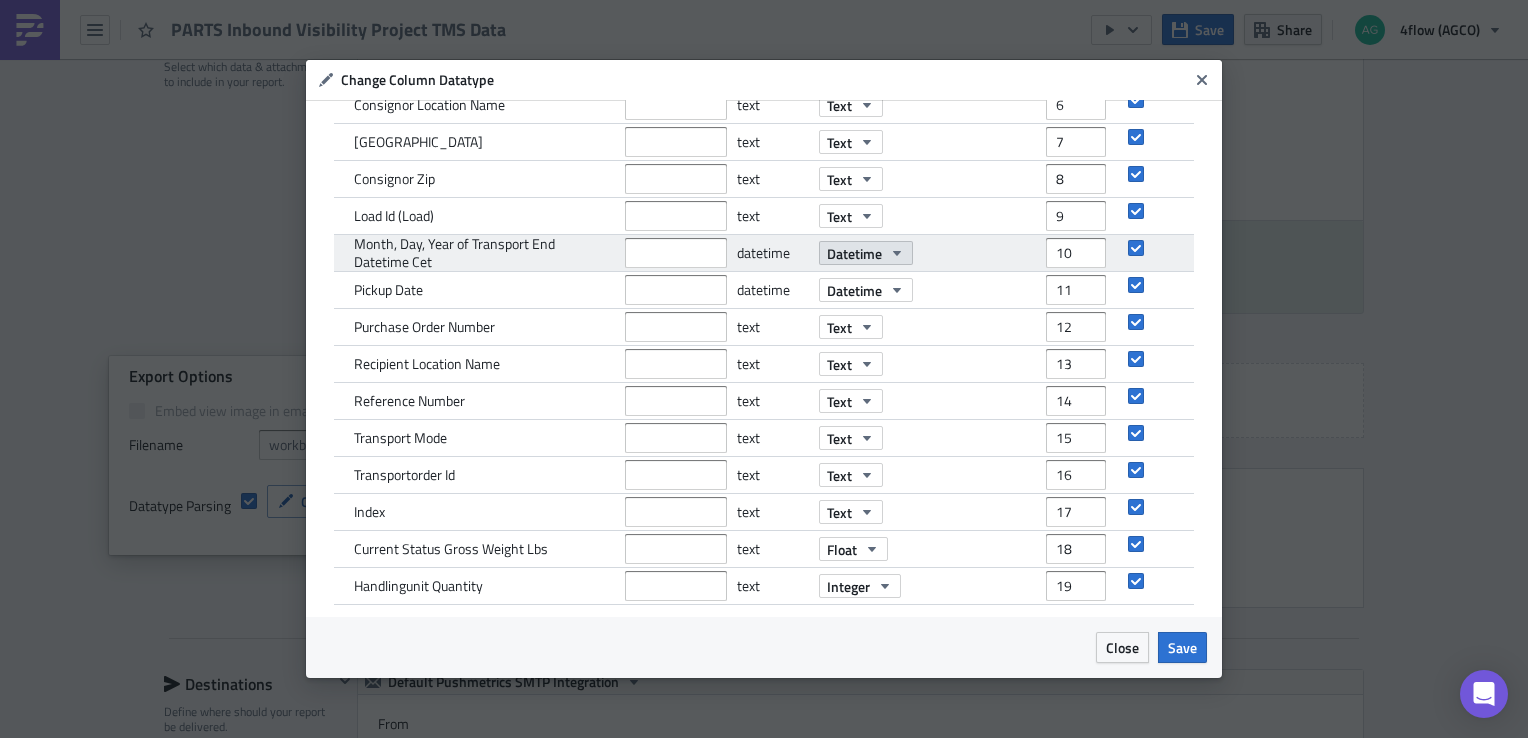 click 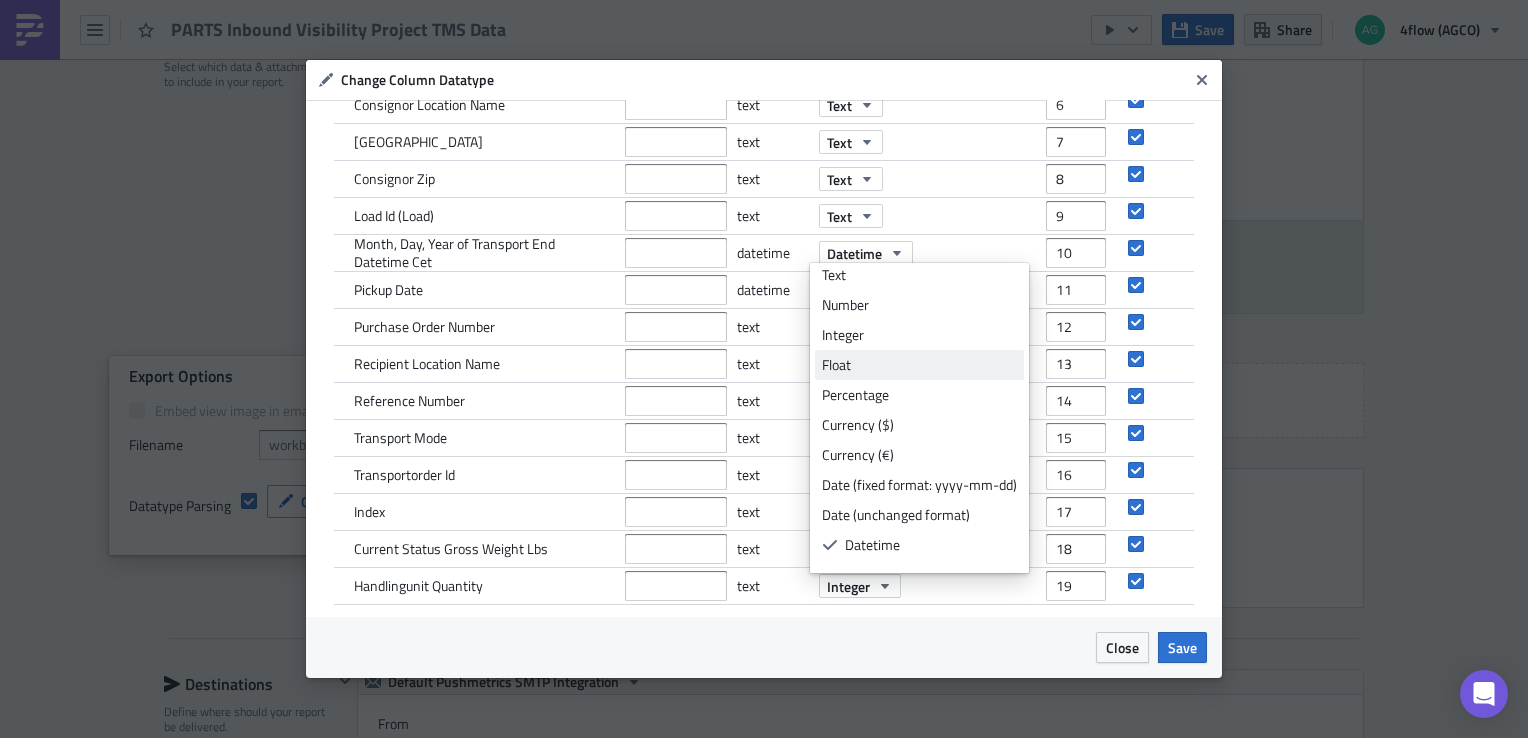 scroll, scrollTop: 0, scrollLeft: 0, axis: both 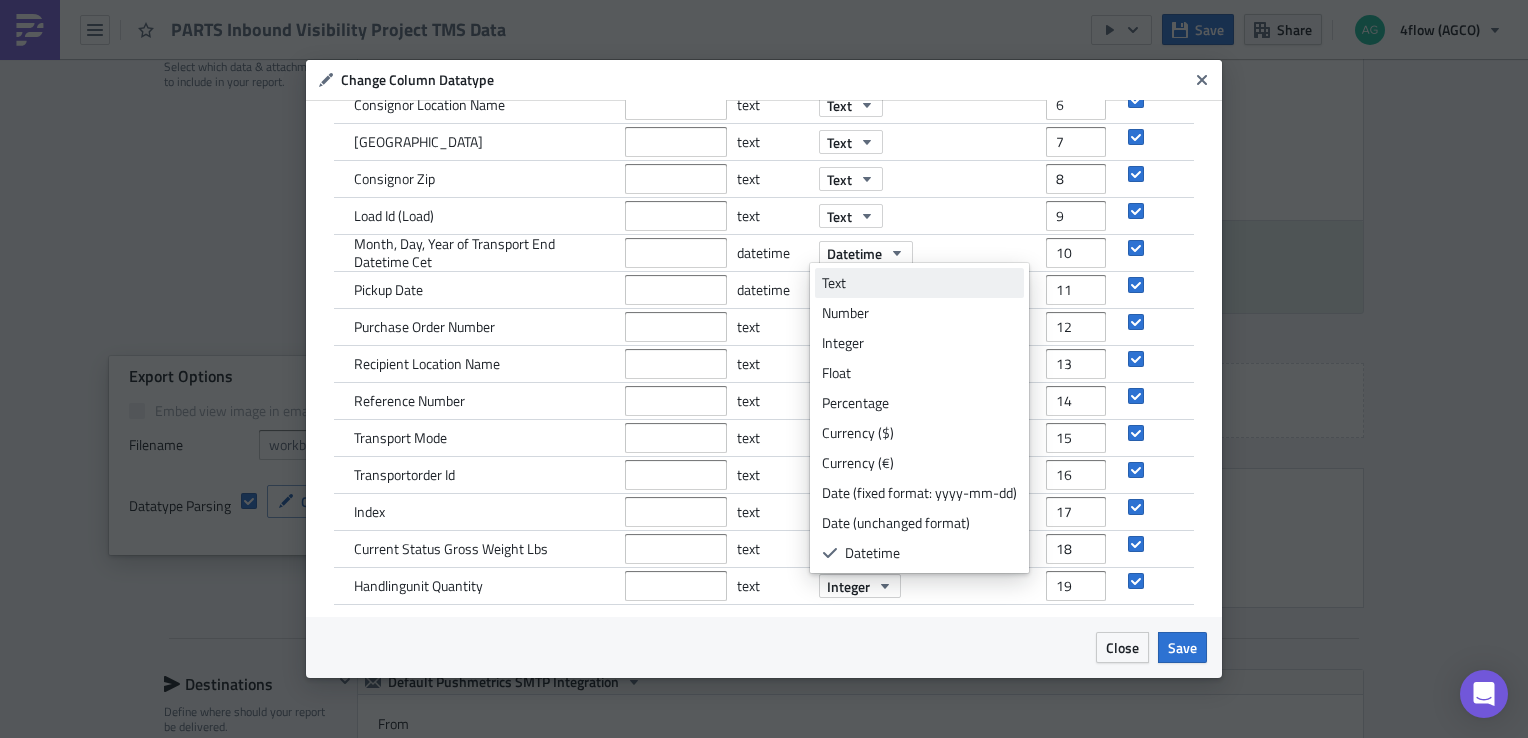 click on "Text" at bounding box center [919, 283] 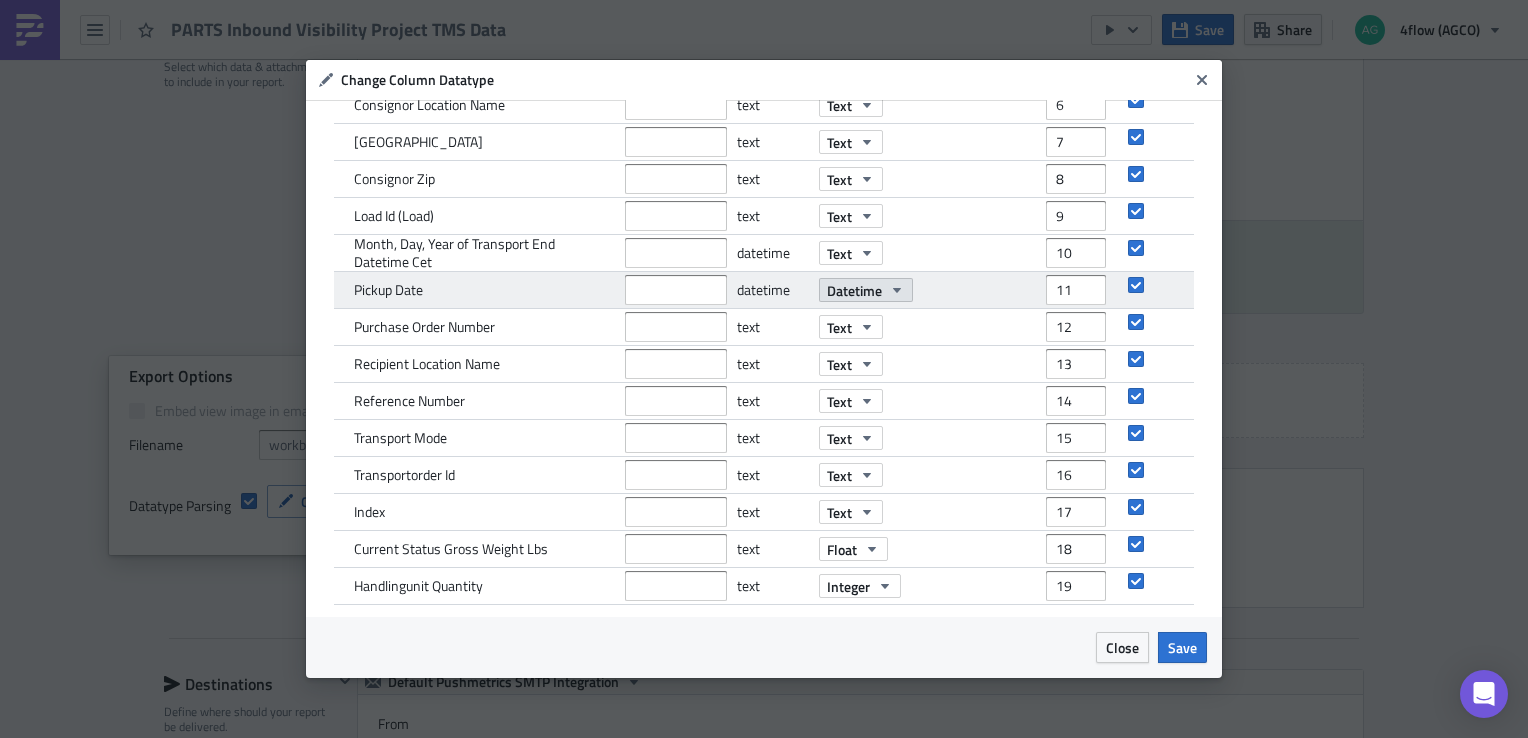 click on "Datetime" at bounding box center (866, 290) 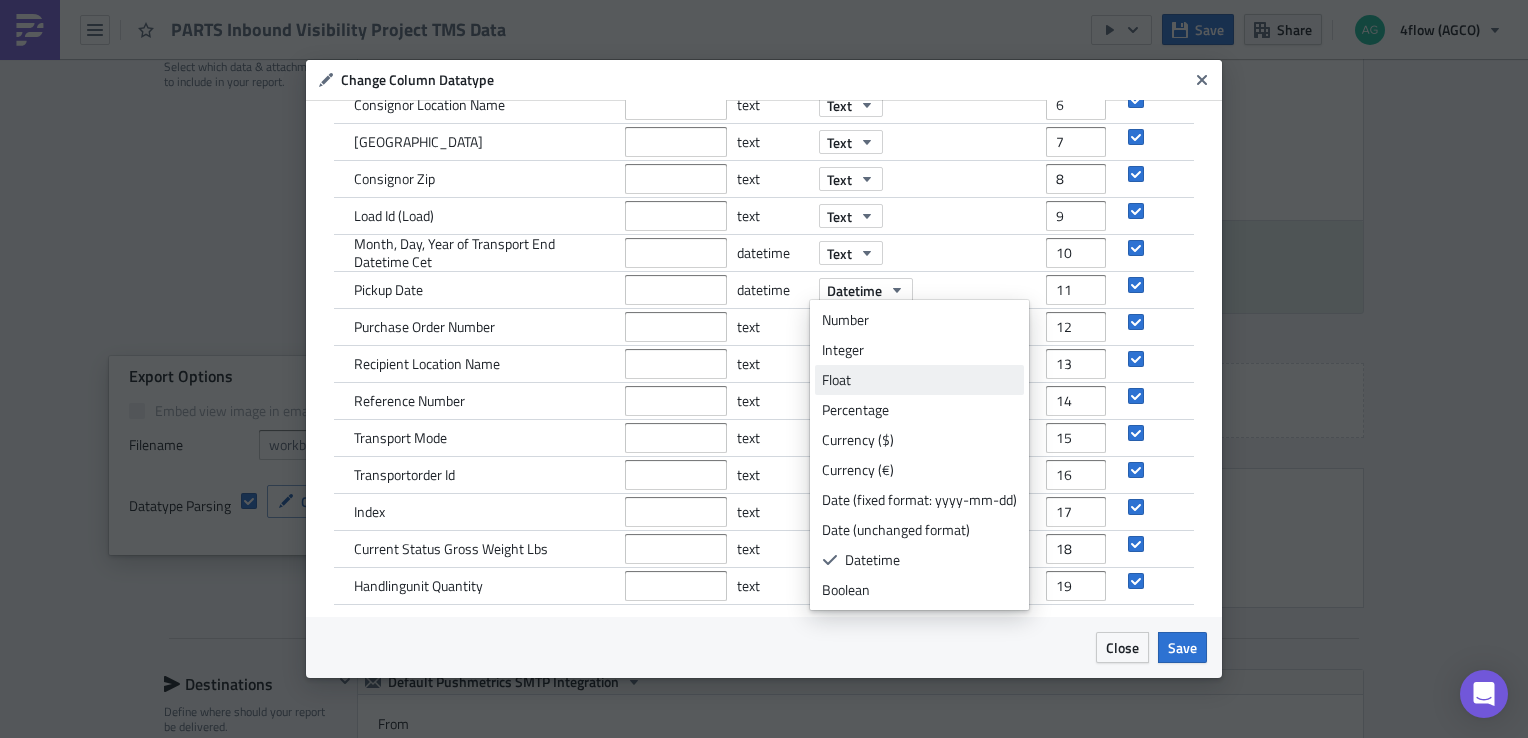 scroll, scrollTop: 0, scrollLeft: 0, axis: both 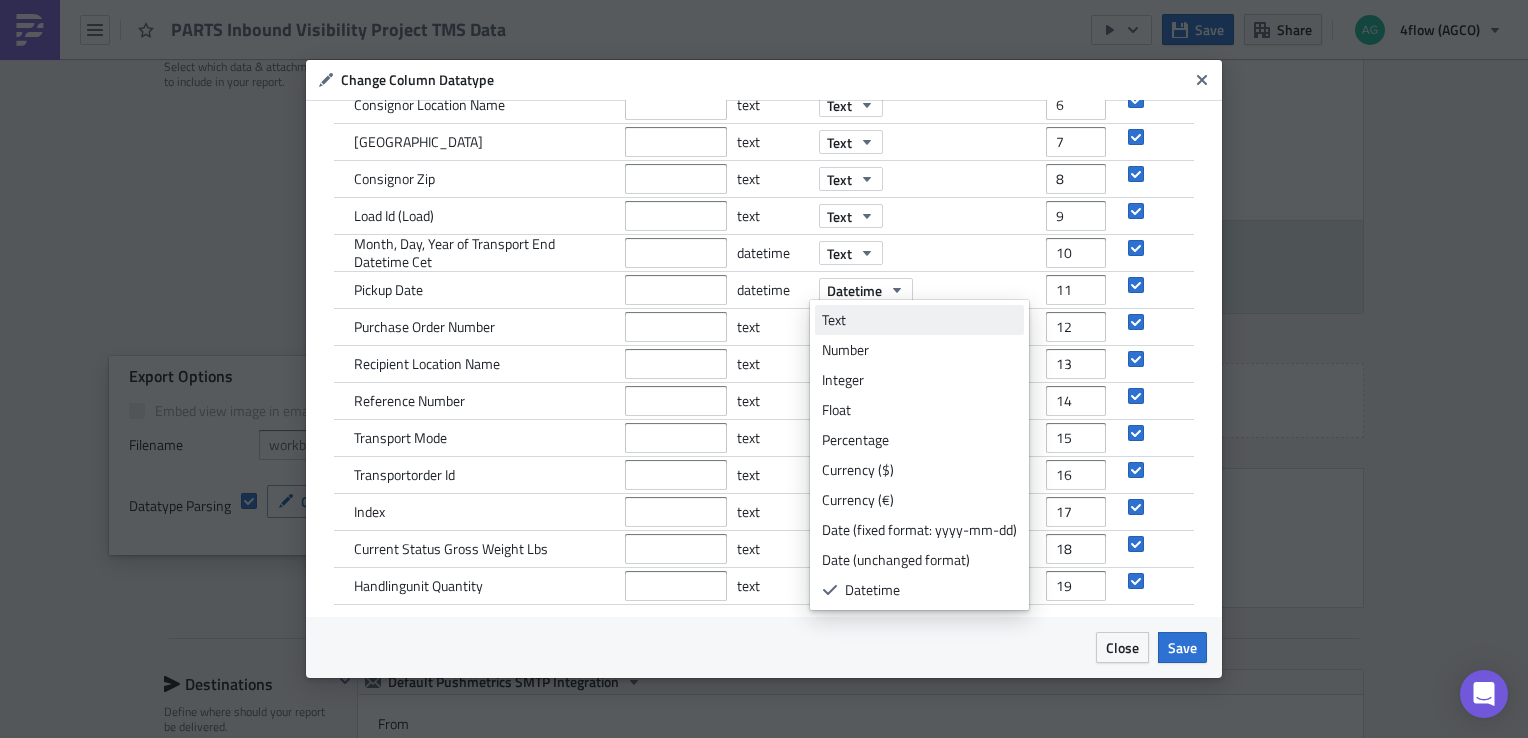 click on "Text" at bounding box center (919, 320) 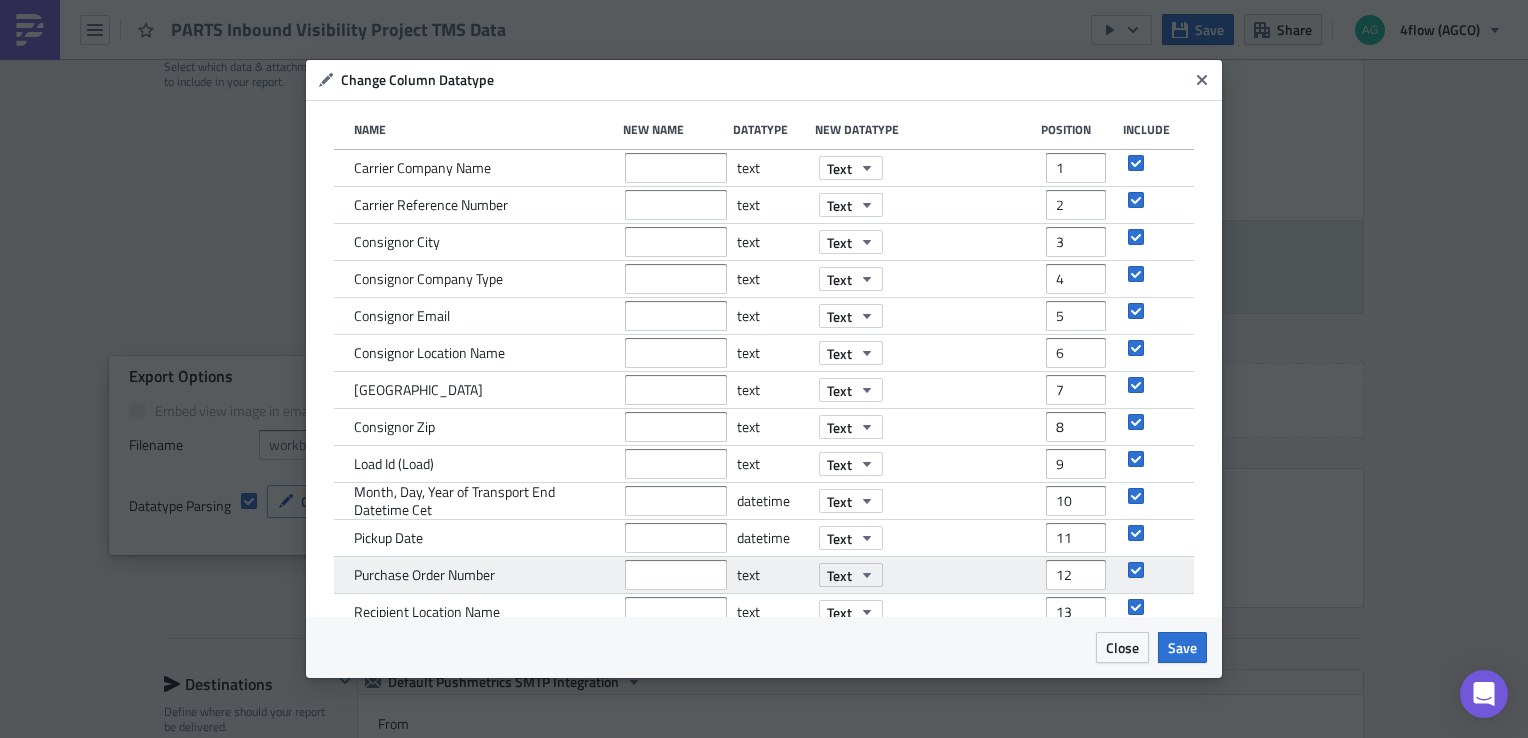 scroll, scrollTop: 100, scrollLeft: 0, axis: vertical 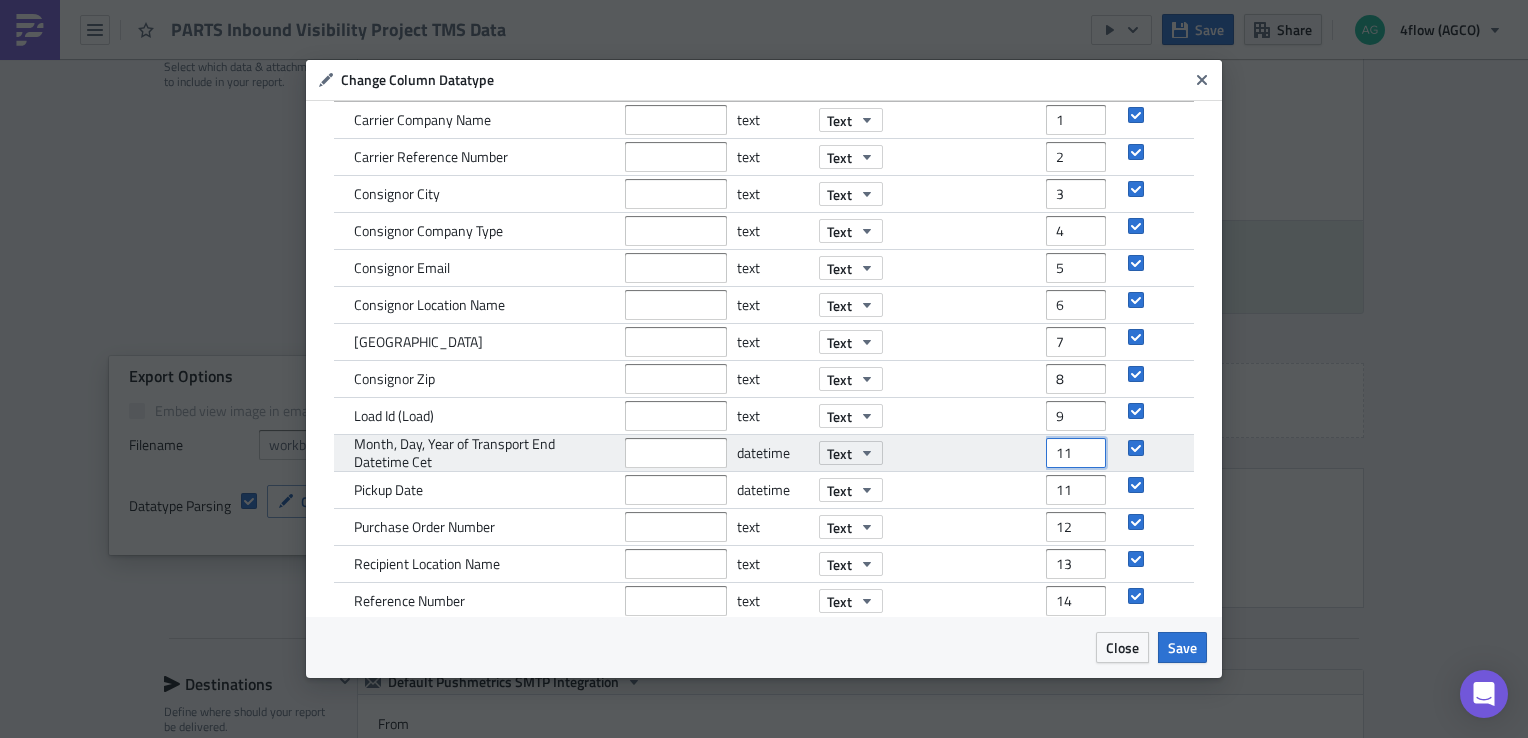 click on "11" at bounding box center [1076, 453] 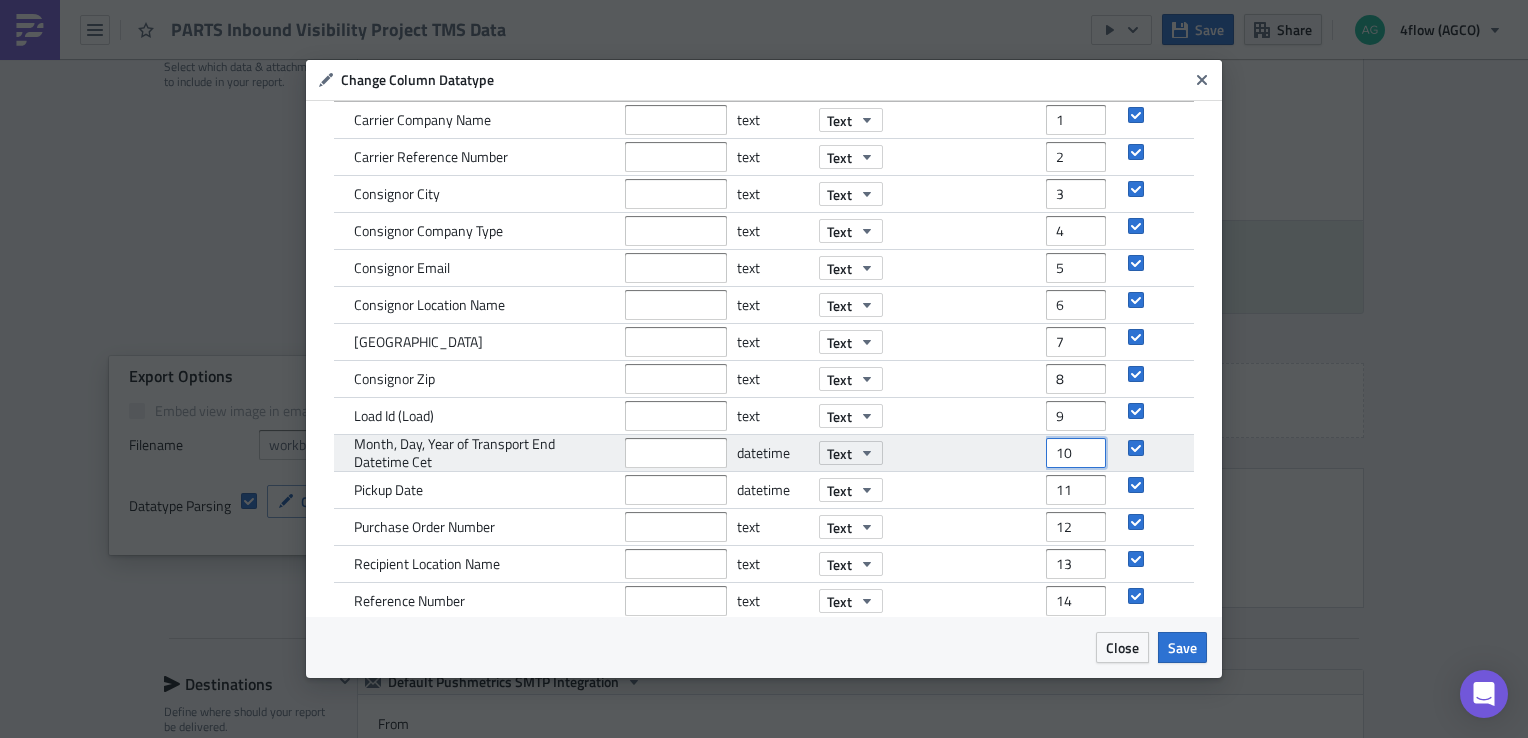 click on "10" at bounding box center [1076, 453] 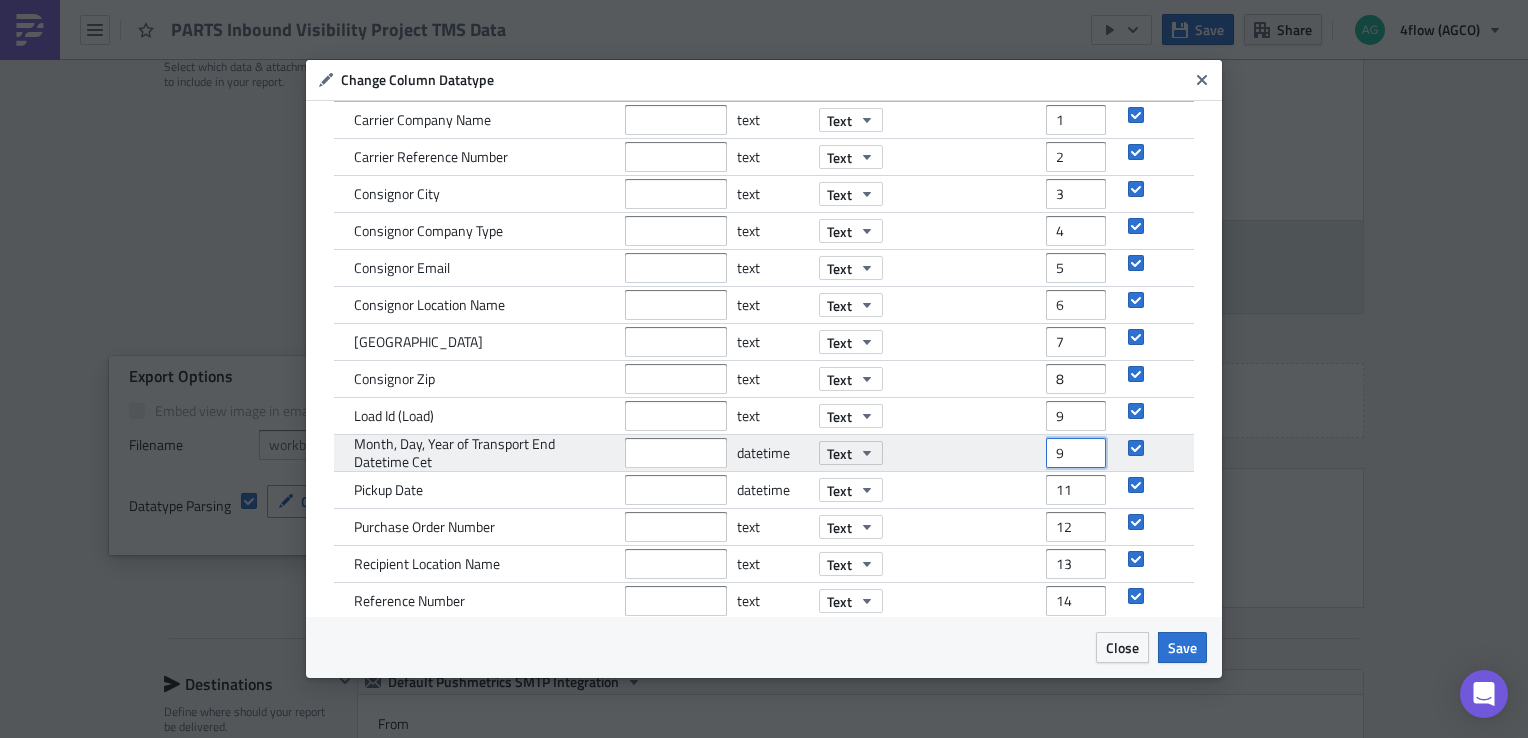 click on "9" at bounding box center [1076, 453] 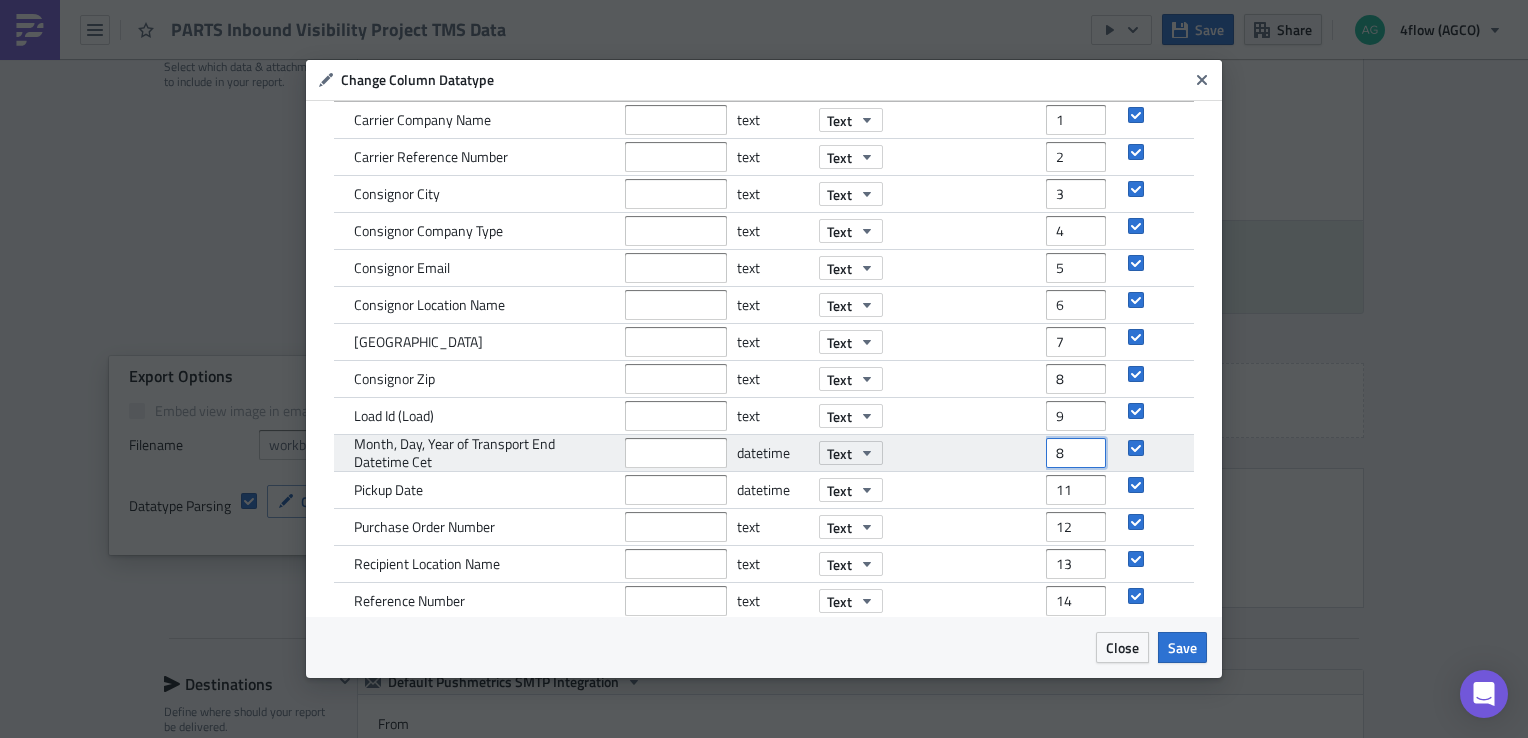 click on "8" at bounding box center [1076, 453] 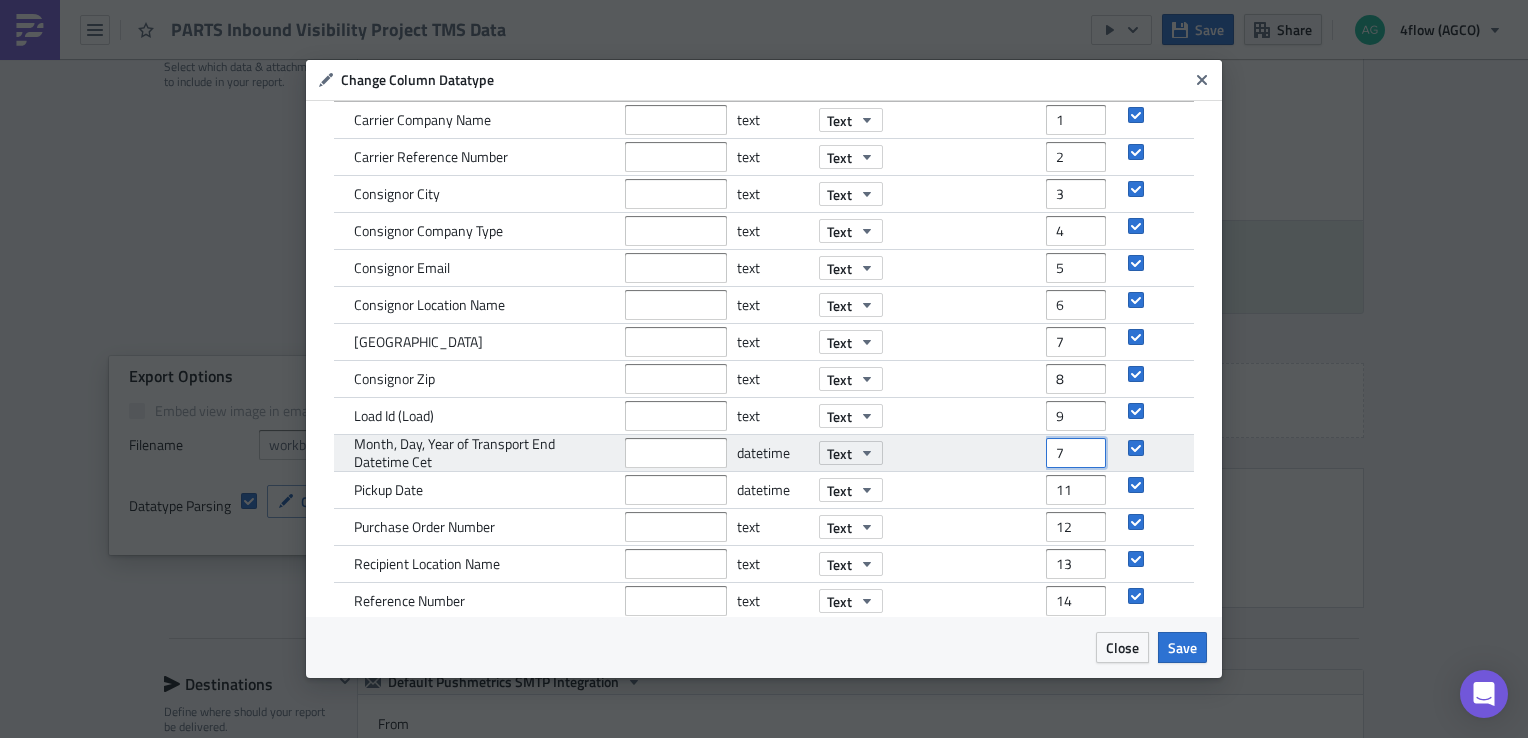click on "7" at bounding box center (1076, 453) 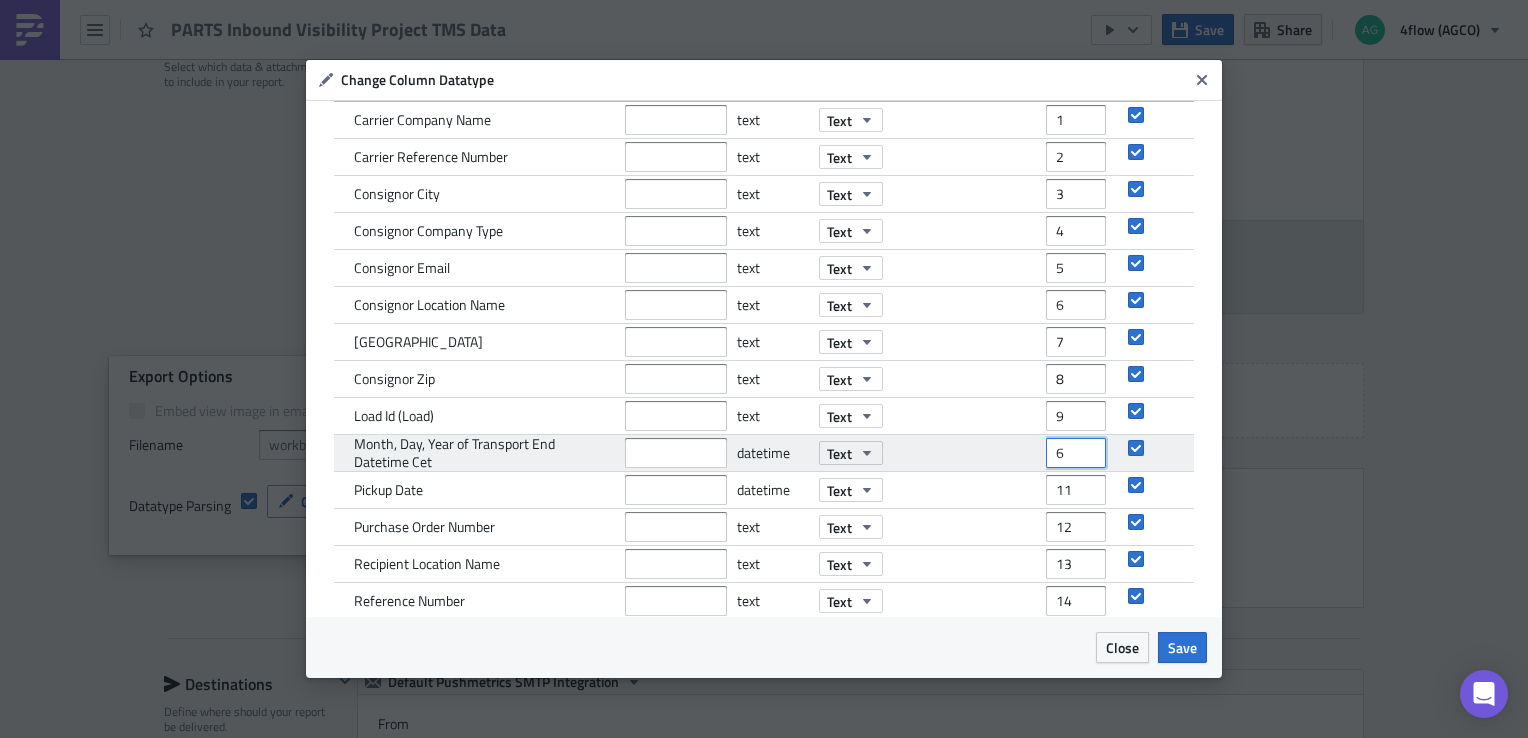 click on "6" at bounding box center (1076, 453) 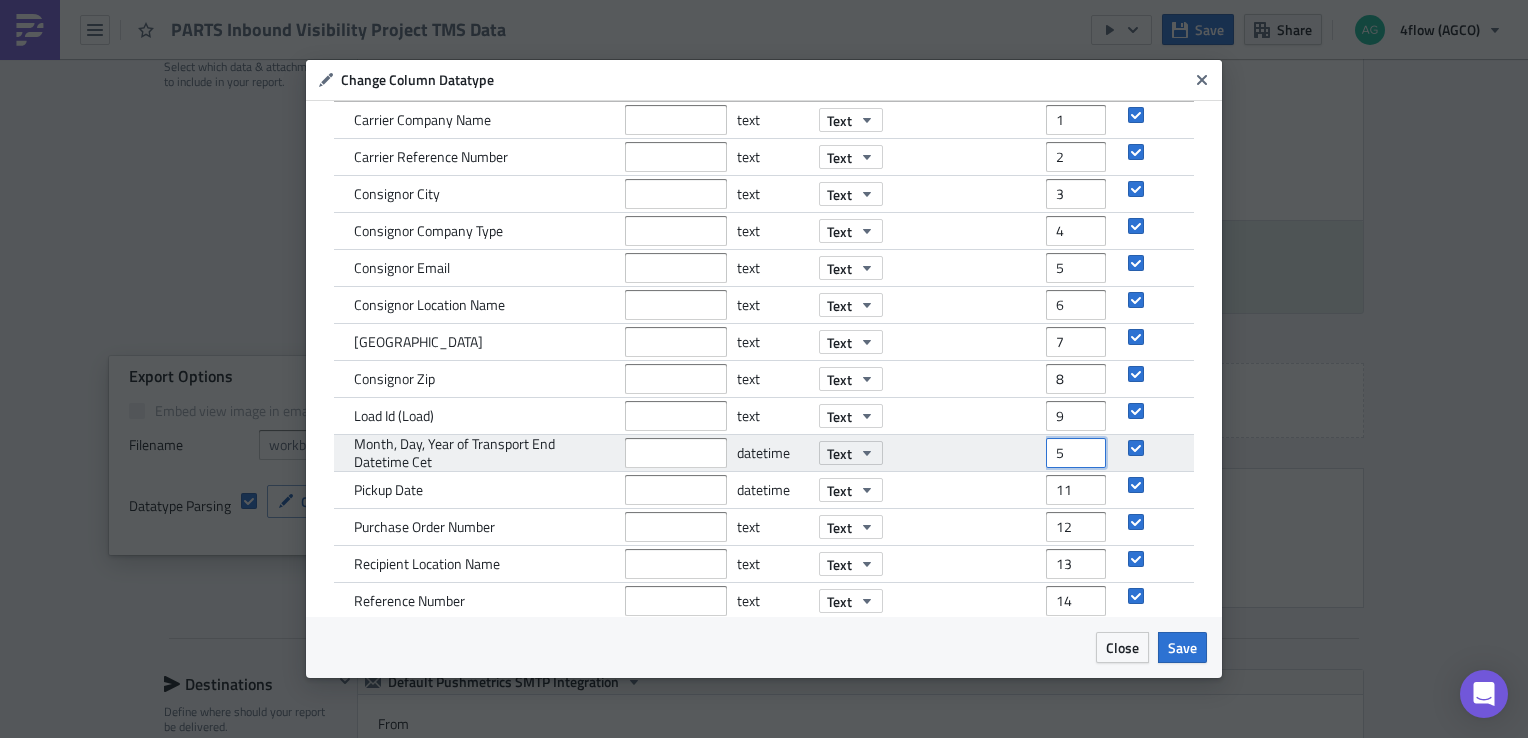 click on "5" at bounding box center (1076, 453) 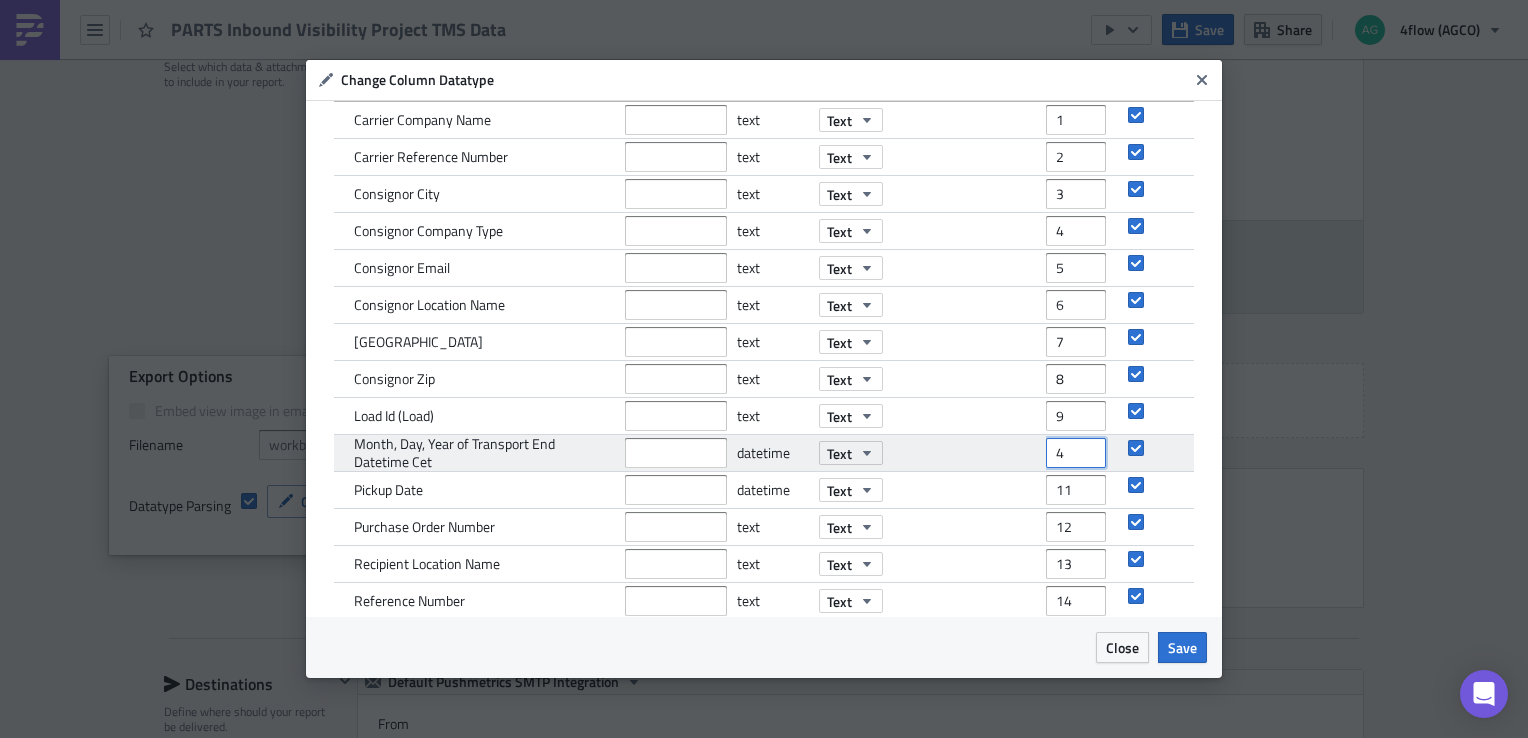 click on "4" at bounding box center (1076, 453) 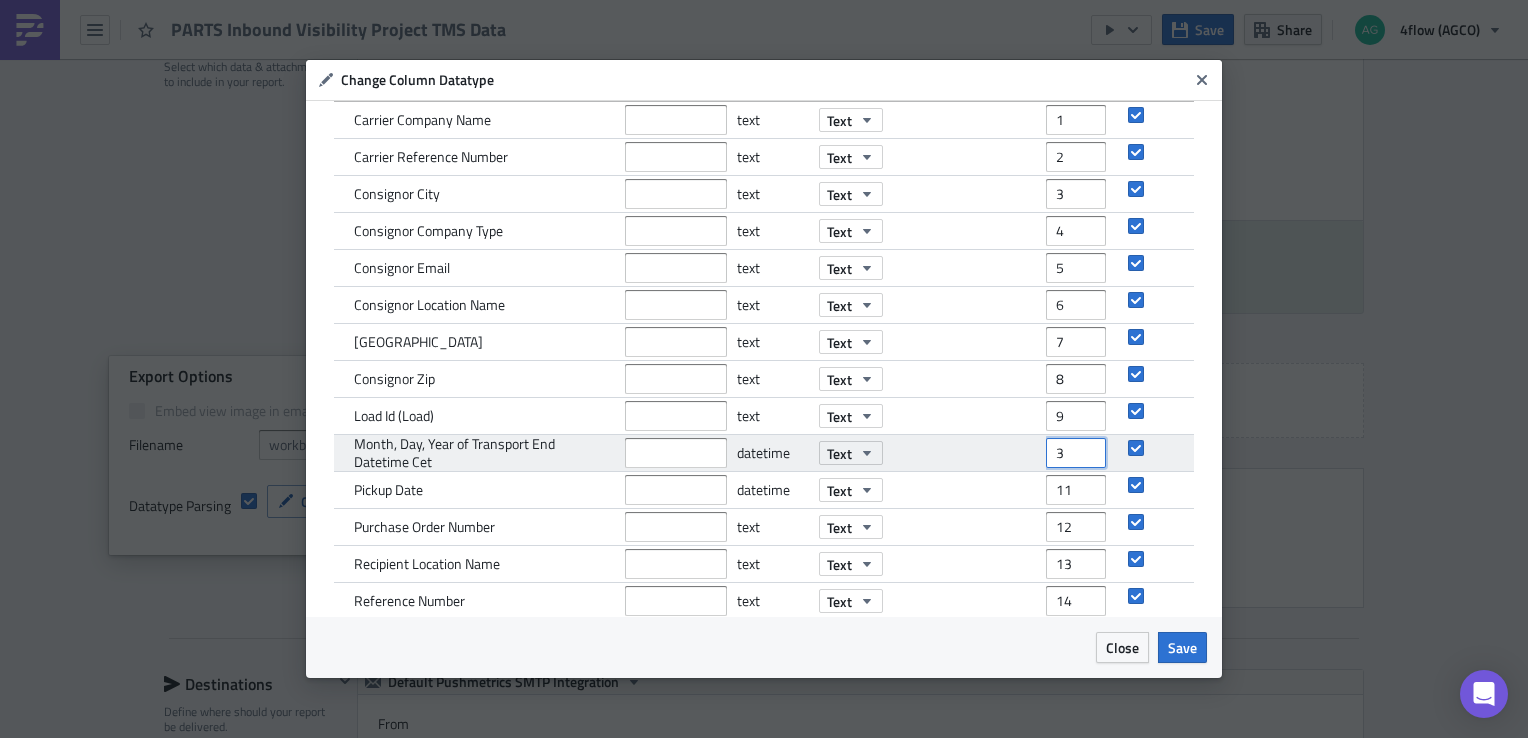 click on "3" at bounding box center (1076, 453) 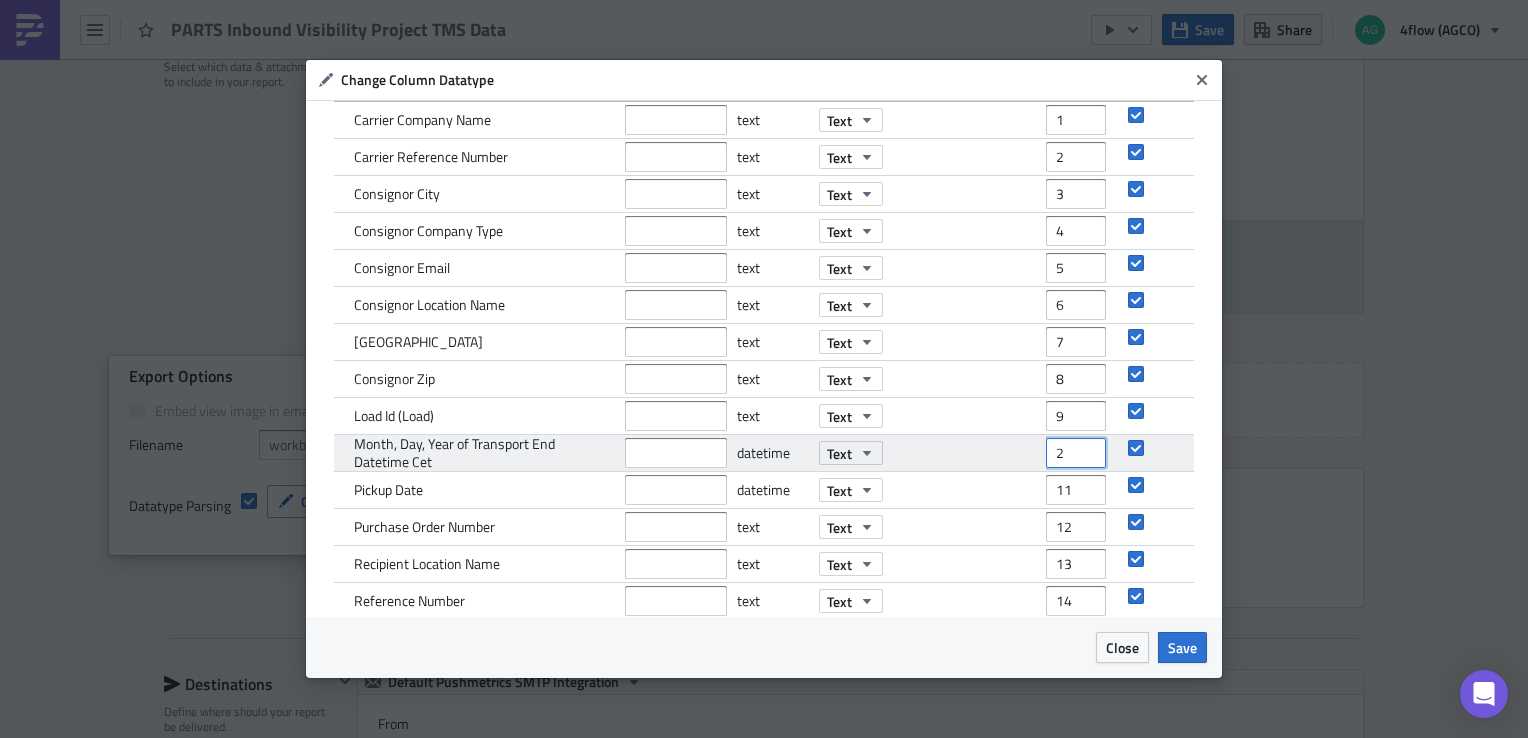 click on "2" at bounding box center [1076, 453] 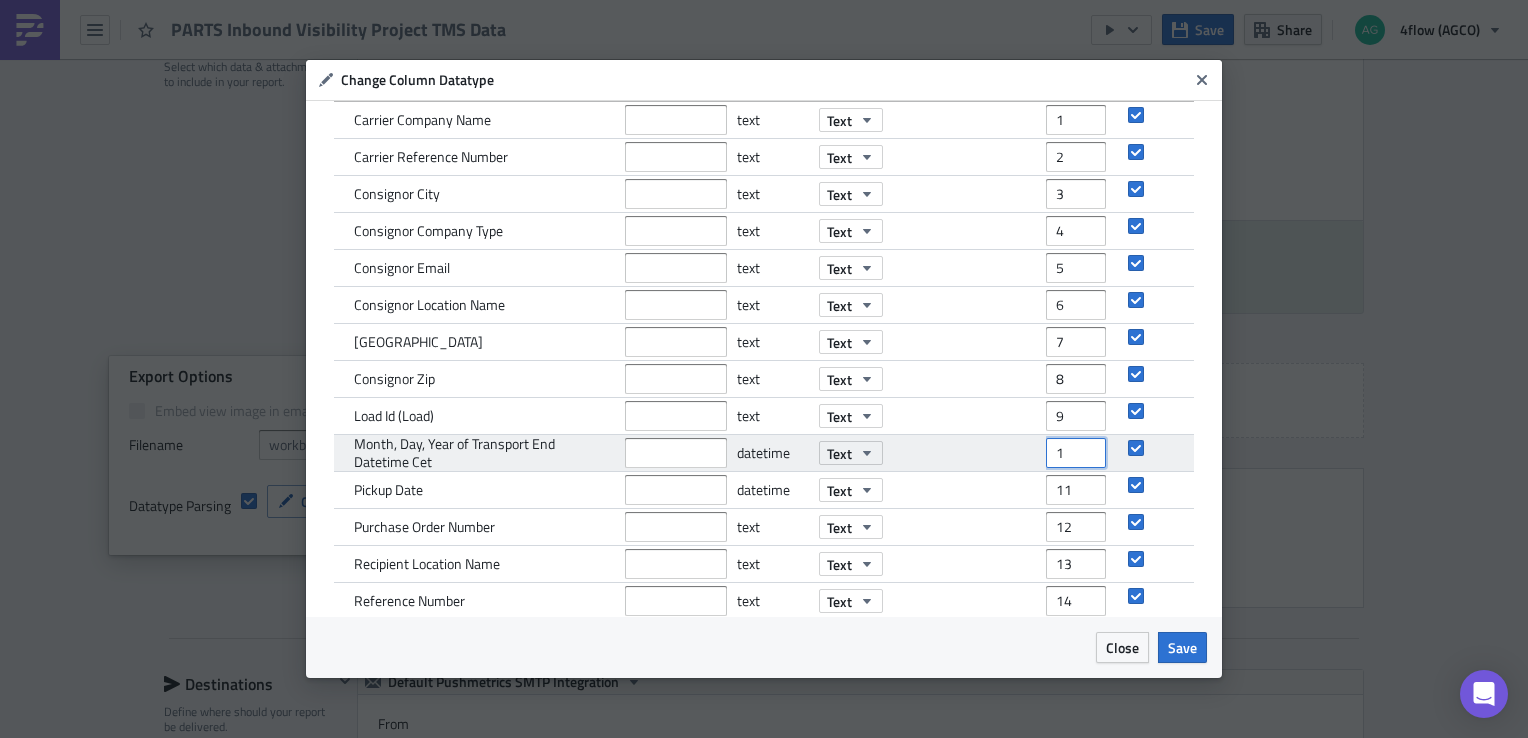 type on "1" 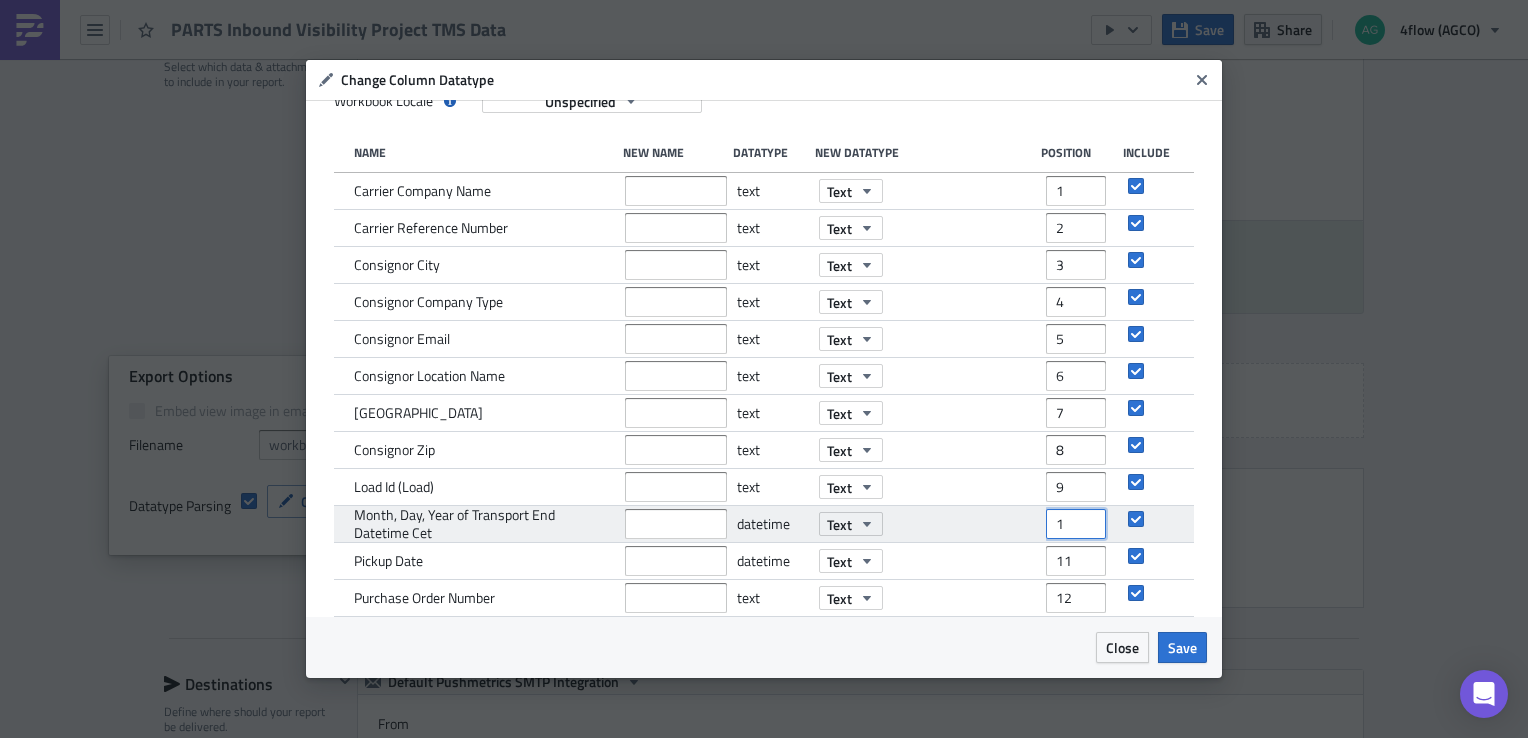 scroll, scrollTop: 0, scrollLeft: 0, axis: both 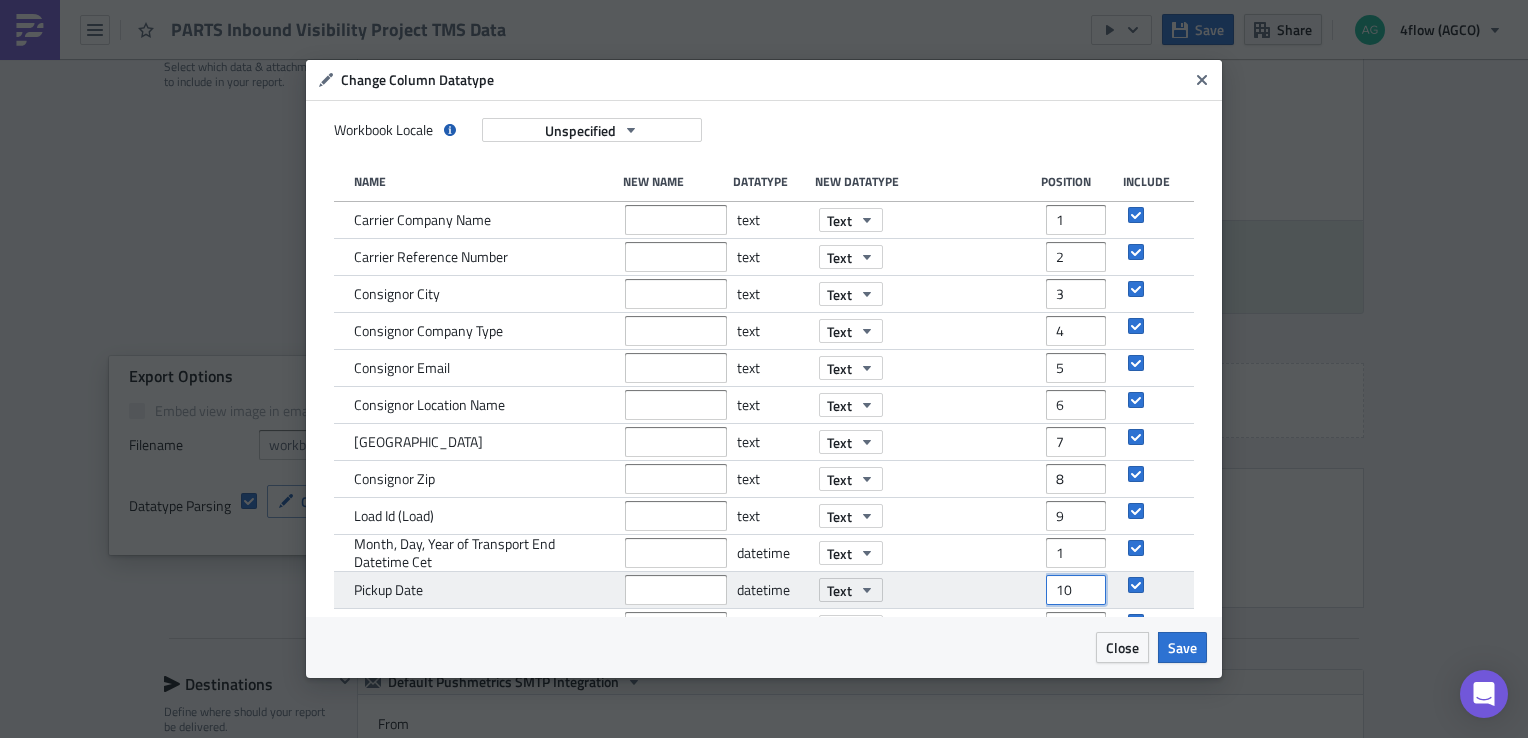 click on "10" at bounding box center (1076, 590) 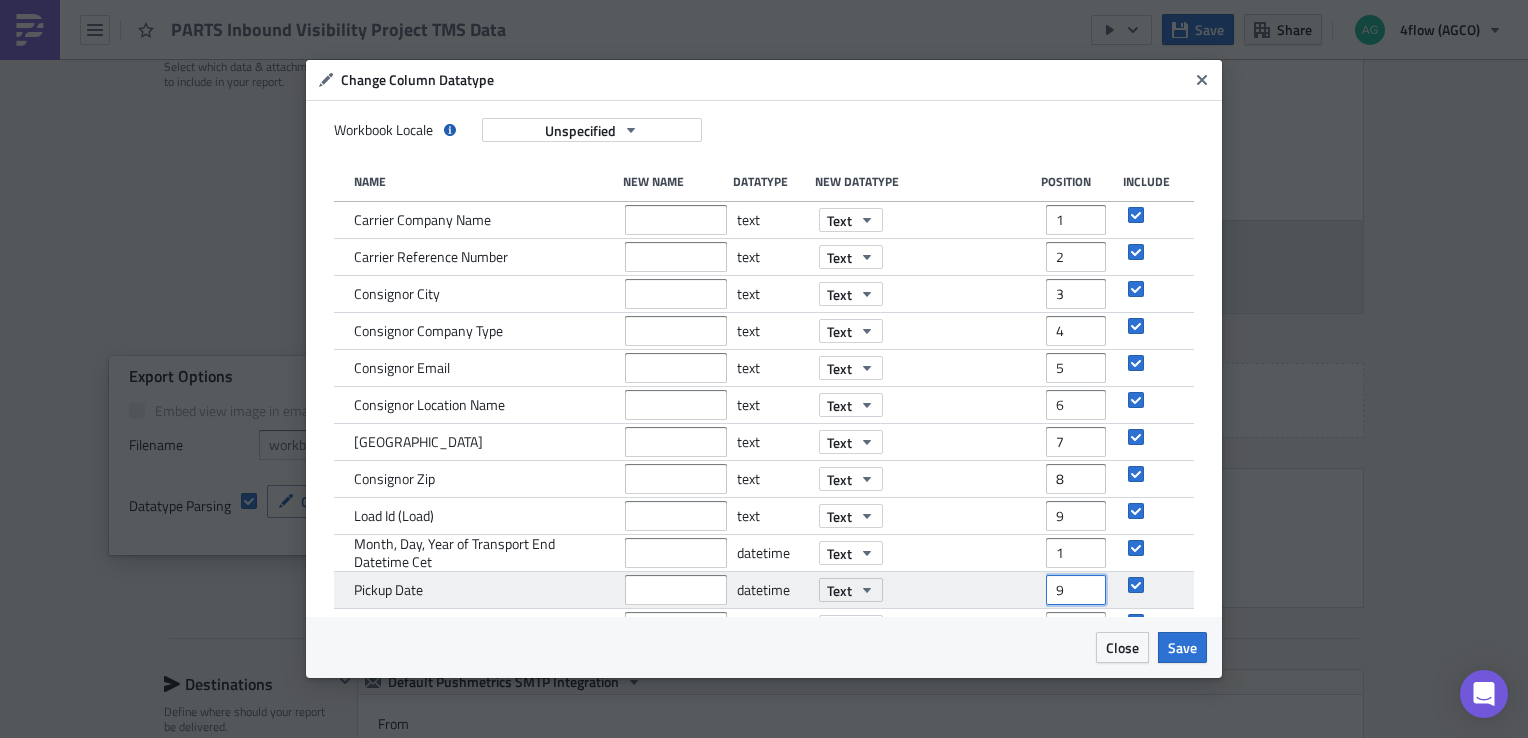 click on "9" at bounding box center (1076, 590) 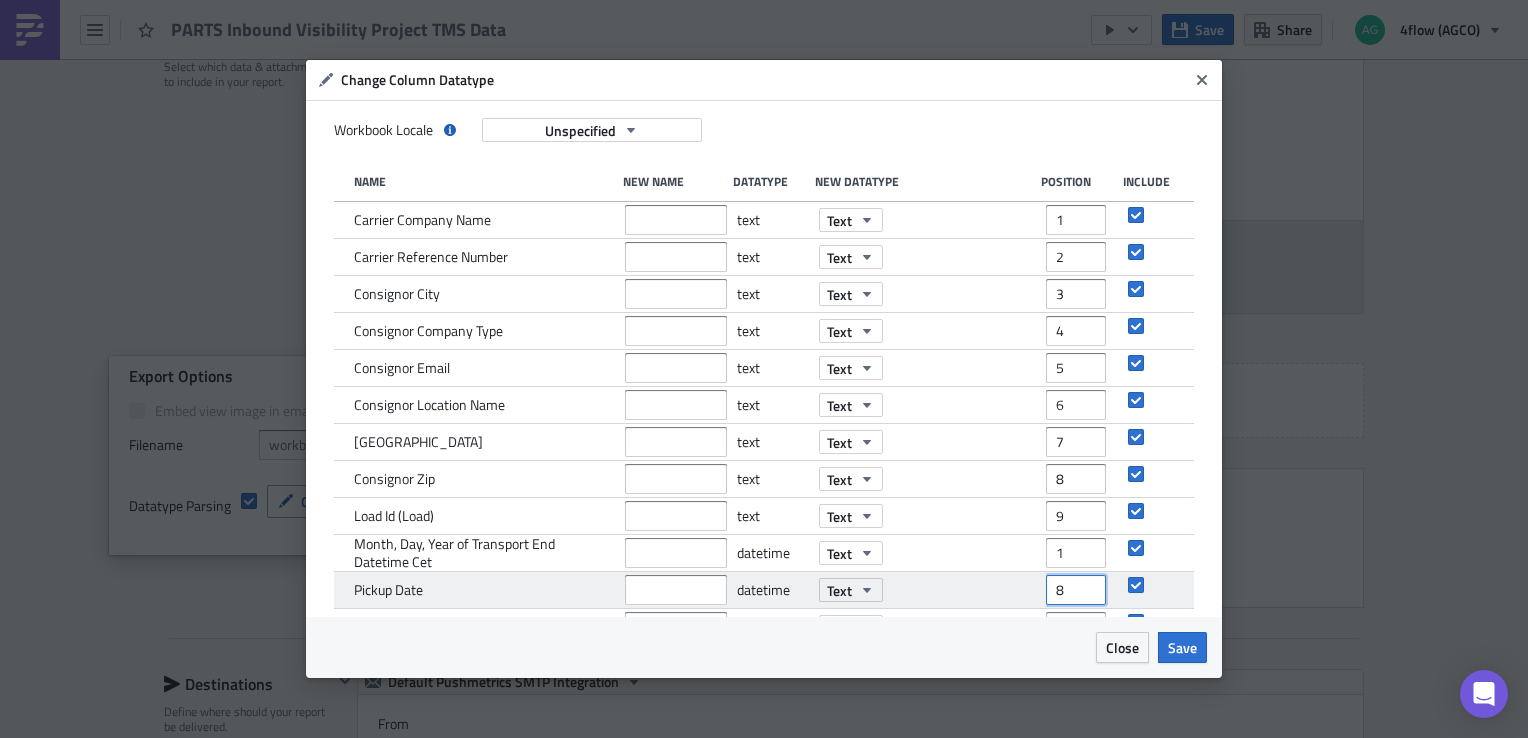 click on "8" at bounding box center [1076, 590] 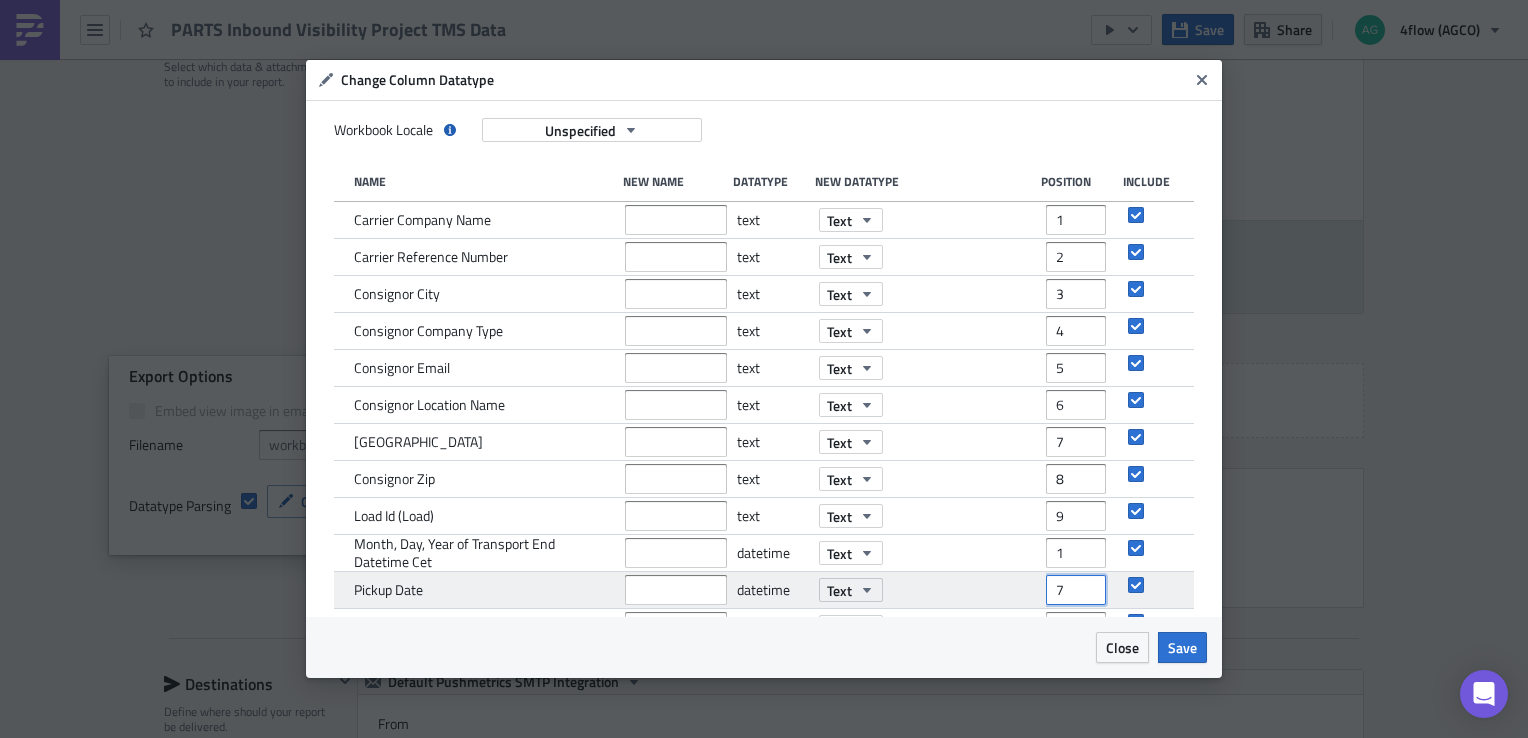 click on "7" at bounding box center [1076, 590] 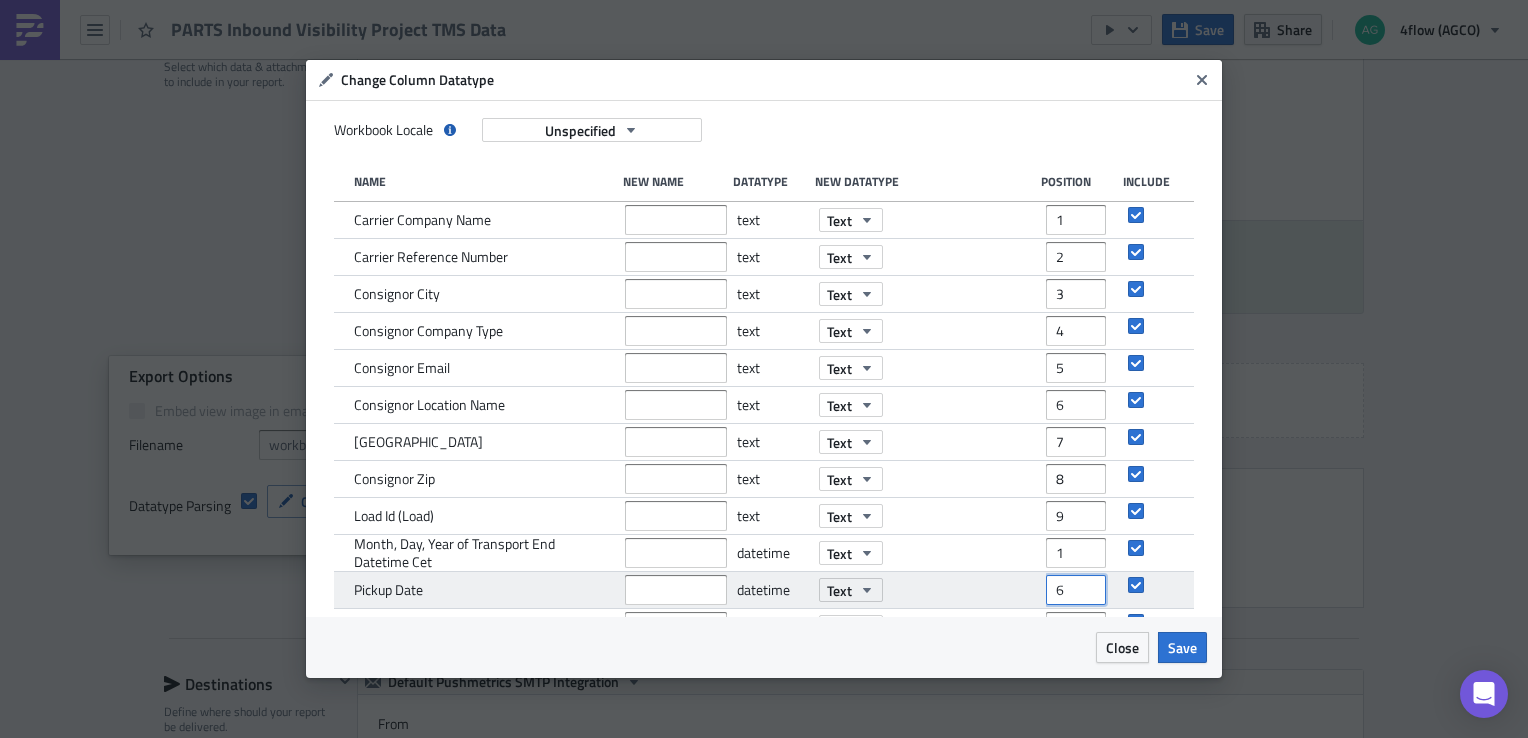 click on "6" at bounding box center (1076, 590) 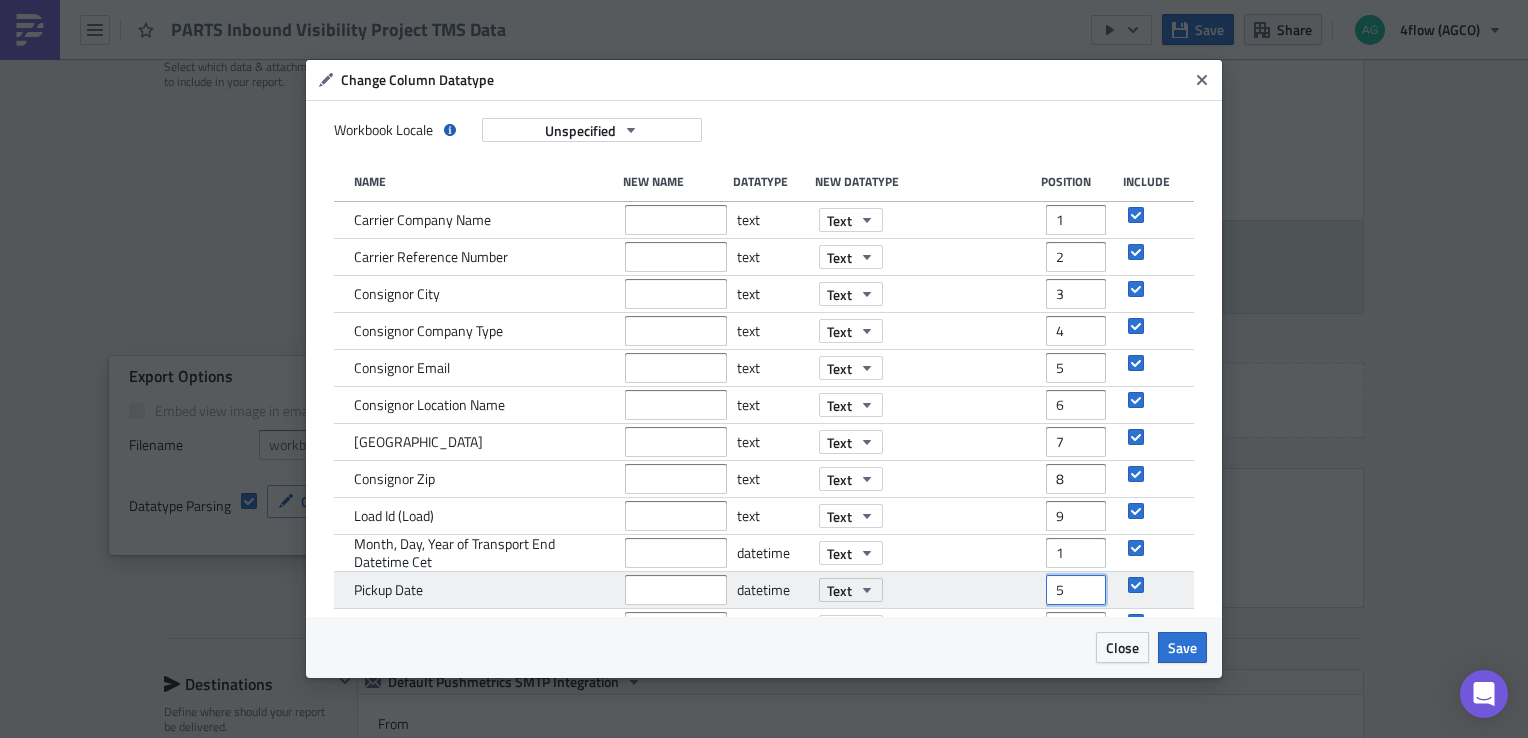 type on "5" 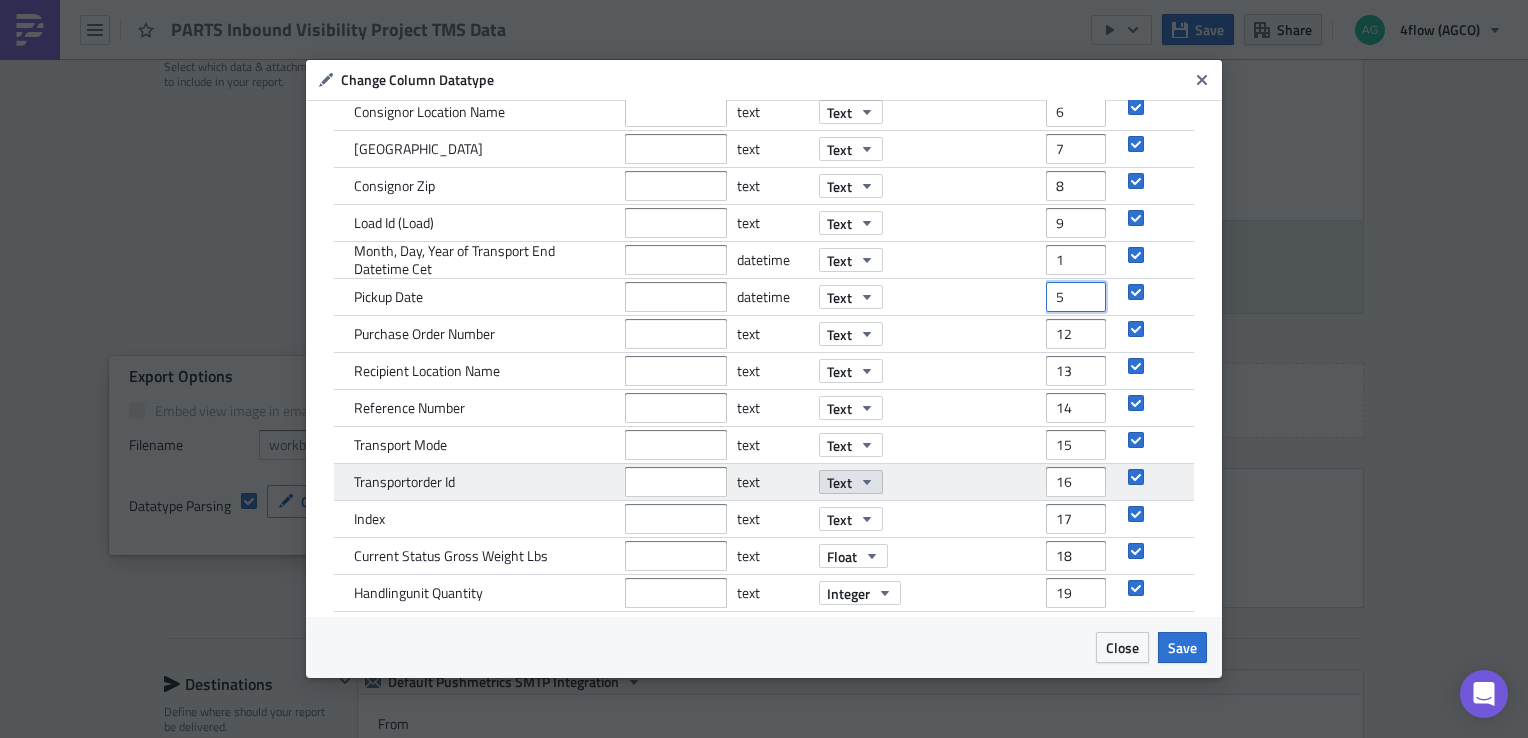 scroll, scrollTop: 302, scrollLeft: 0, axis: vertical 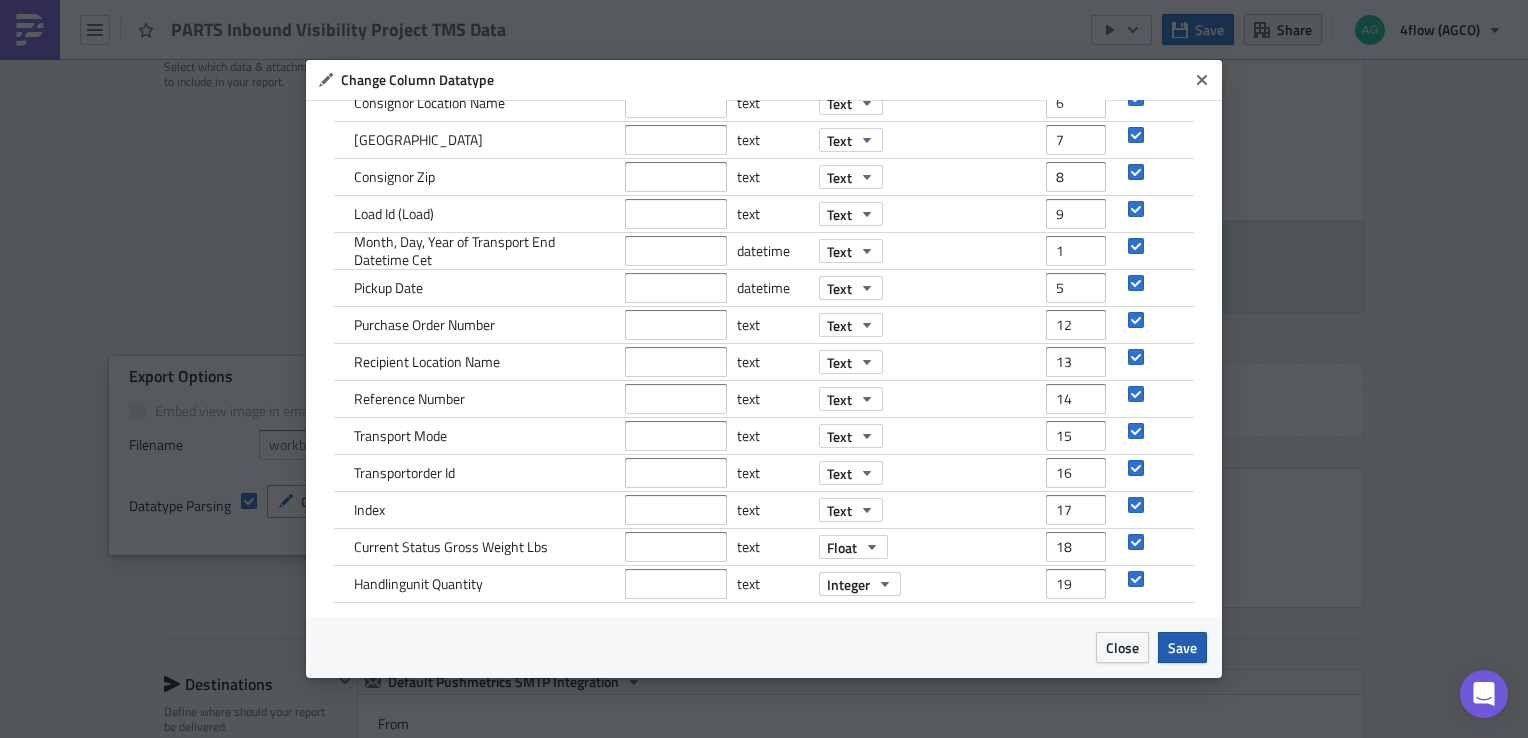click on "Save" at bounding box center (1182, 647) 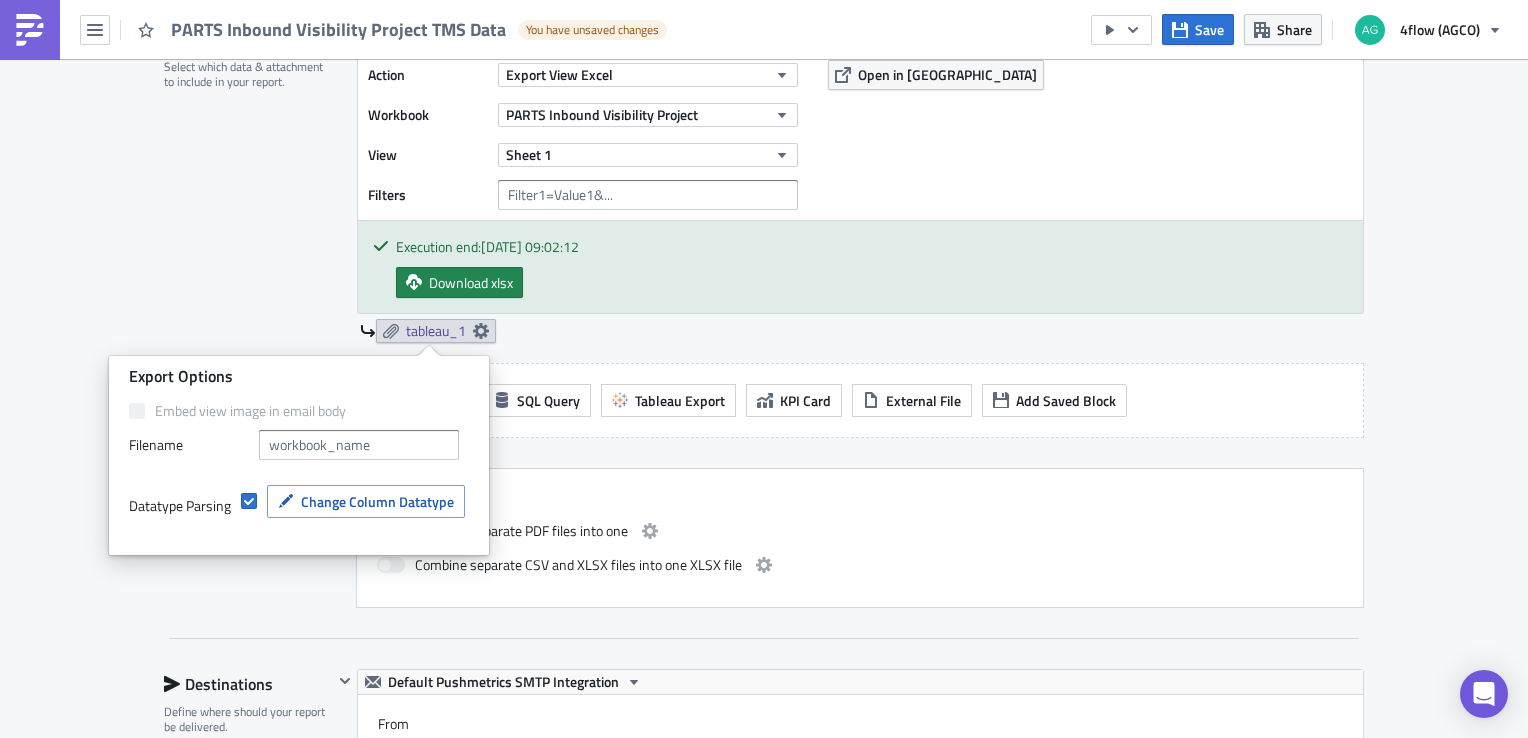 click on "NA_M+P Edit " PARTS Inbound Visibility Project TMS Data "  Draft Settings Configure the basics of your report. Report Nam﻿e   PARTS Inbound Visibility Project TMS Data Condition Check Optionally, perform a condition check before generating and sending a report. Only if true, the report will be generated. Perform condition check before report generation Report Personalization Define a list of parameters to iterate over. One report will be generated for each entry. Attributes can be used as merge fields. Dynamic Report Personalization Iterates over a list of parameters and generates a personalised report for each entry in the list. If the list is empty, no report will be generated. Contents Select which data & attachment to include in your report. Run TS - AGCO NA Mail Action   Export View Excel Workbook   PARTS Inbound Visibility Project View   Sheet 1 Filters   Open in Tableau Execution end:  [DATE] 09:02:12 Download xlsx tableau_1 Add Attachment   SQL Query Tableau Export KPI Card External File   From" at bounding box center [764, 682] 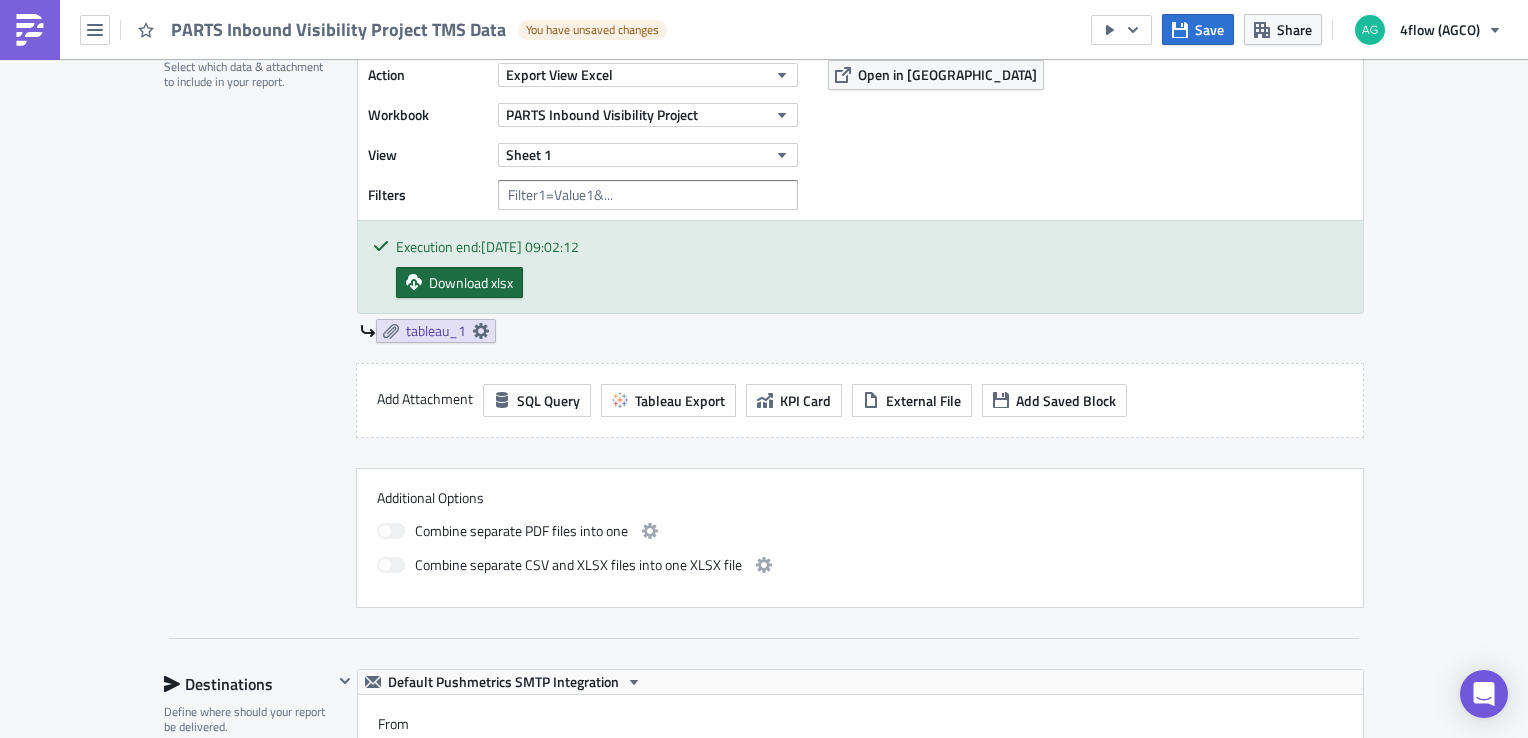 click on "Download xlsx" at bounding box center (471, 282) 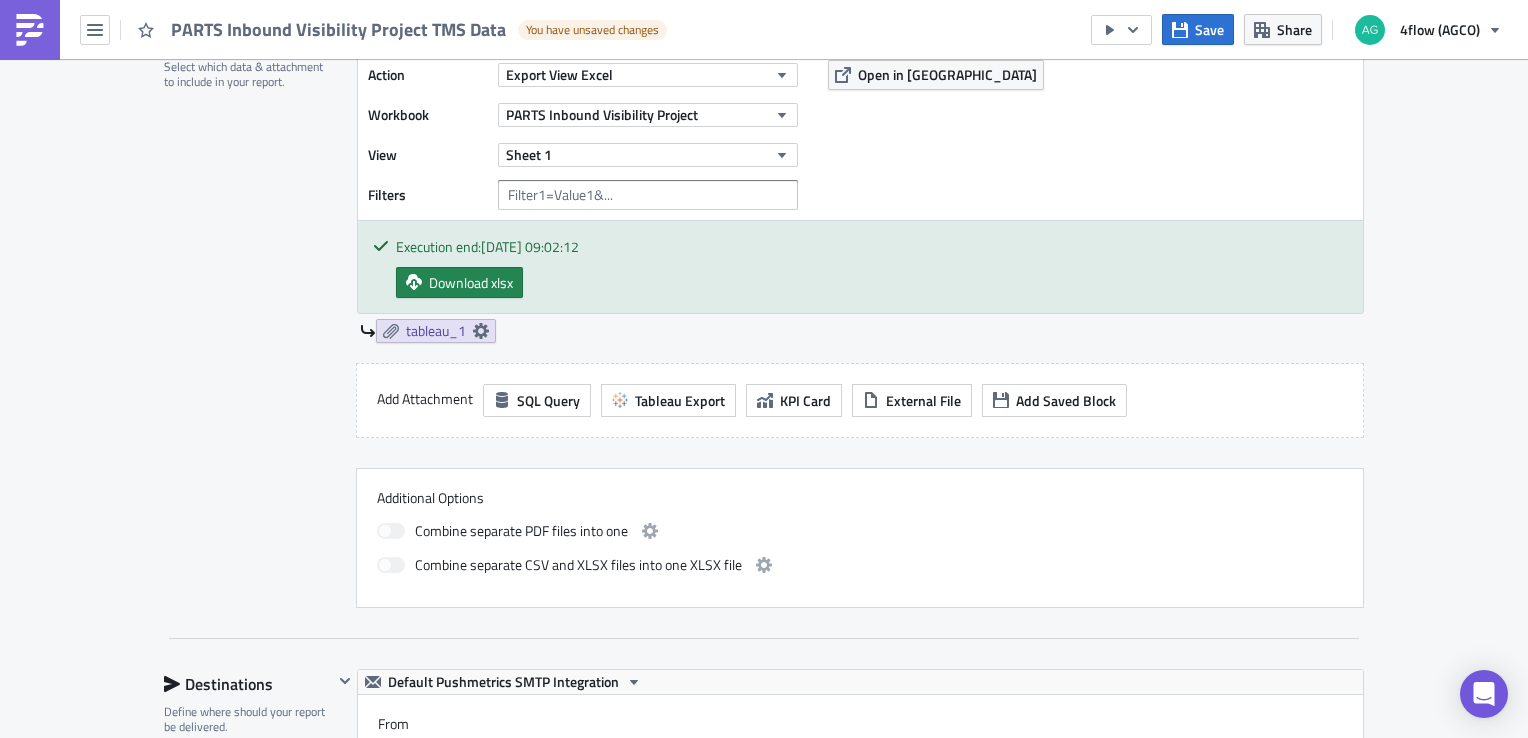 click on "NA_M+P Edit " PARTS Inbound Visibility Project TMS Data "  Draft Settings Configure the basics of your report. Report Nam﻿e   PARTS Inbound Visibility Project TMS Data Condition Check Optionally, perform a condition check before generating and sending a report. Only if true, the report will be generated. Perform condition check before report generation Report Personalization Define a list of parameters to iterate over. One report will be generated for each entry. Attributes can be used as merge fields. Dynamic Report Personalization Iterates over a list of parameters and generates a personalised report for each entry in the list. If the list is empty, no report will be generated. Contents Select which data & attachment to include in your report. Run TS - AGCO NA Mail Action   Export View Excel Workbook   PARTS Inbound Visibility Project View   Sheet 1 Filters   Open in Tableau Execution end:  [DATE] 09:02:12 Download xlsx tableau_1 Add Attachment   SQL Query Tableau Export KPI Card External File   From" at bounding box center [764, 682] 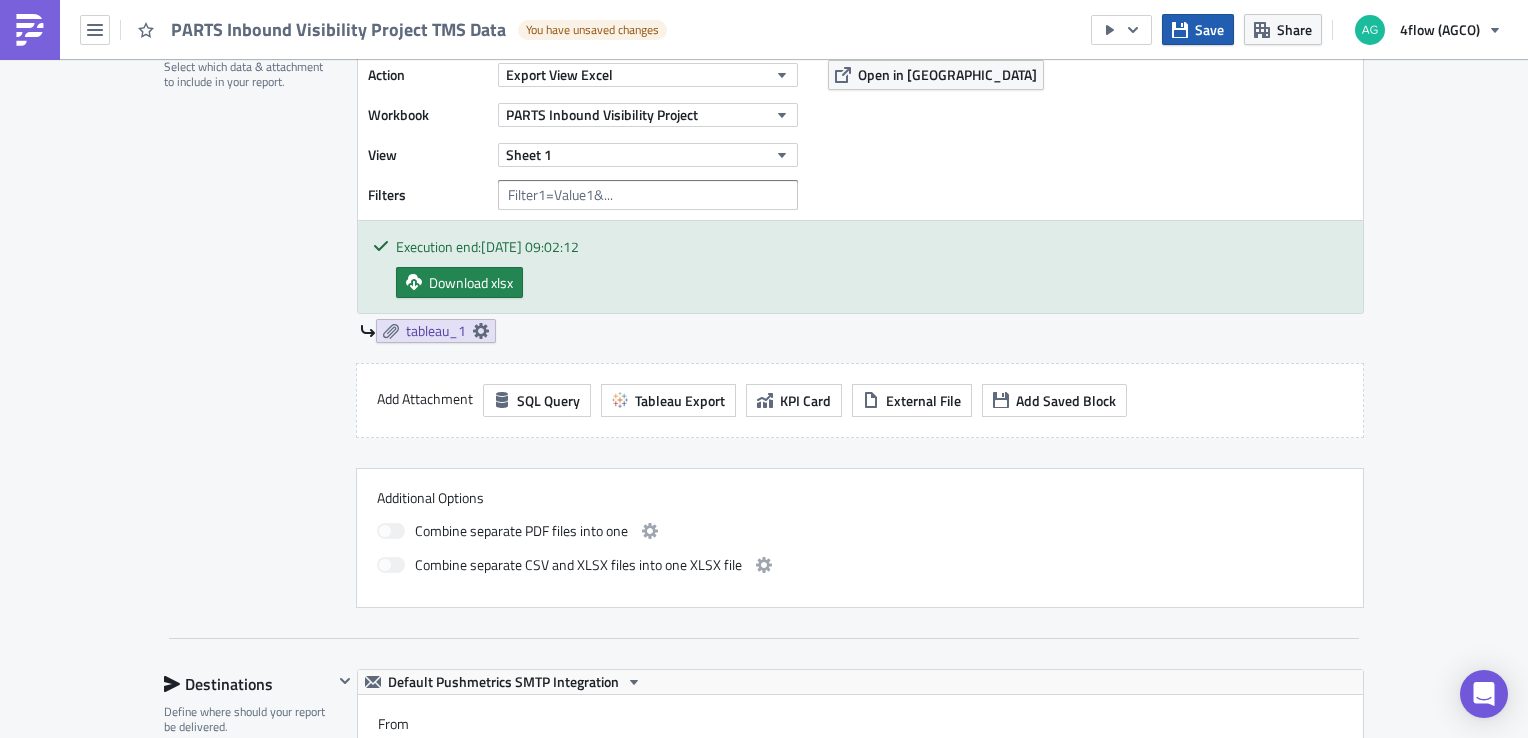 click on "Save" at bounding box center [1209, 29] 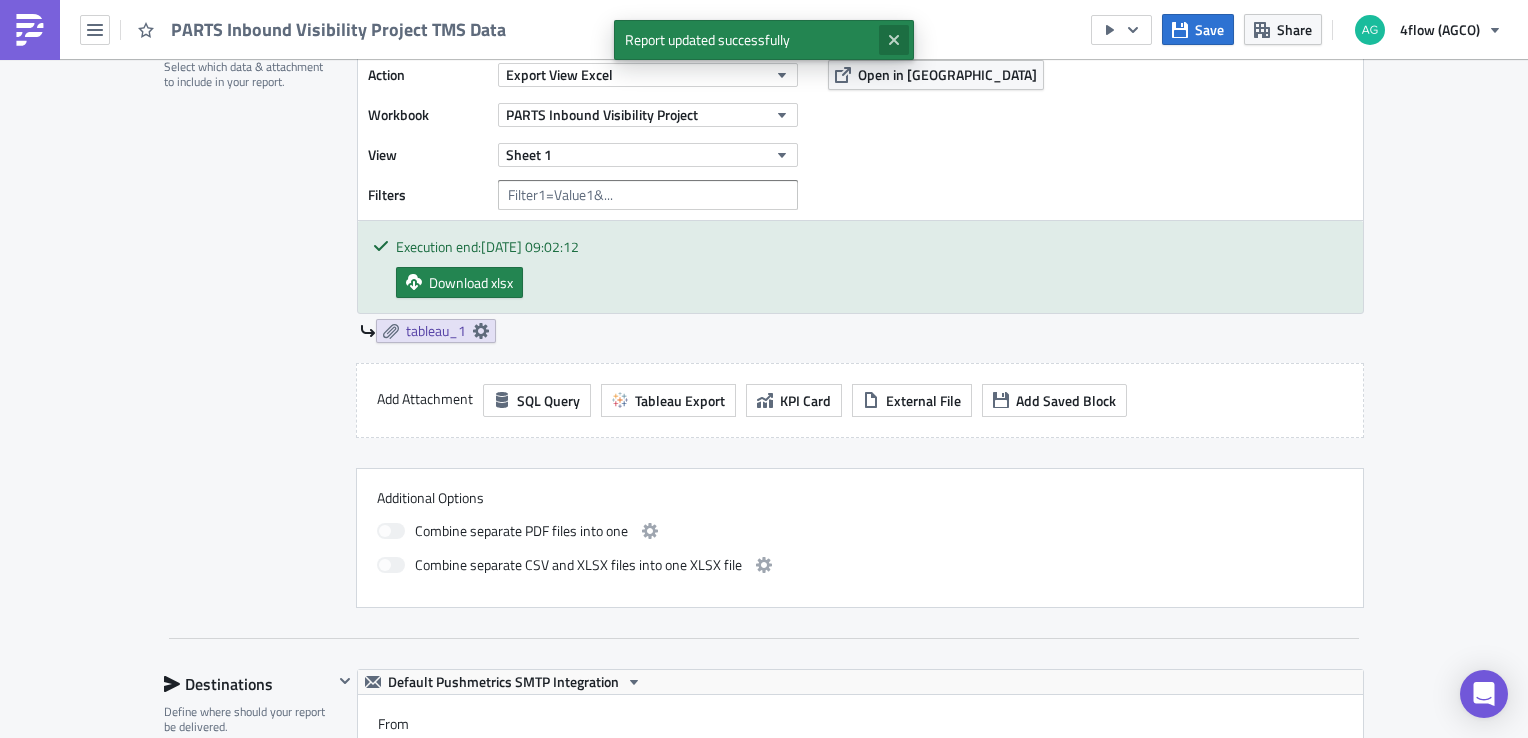 click 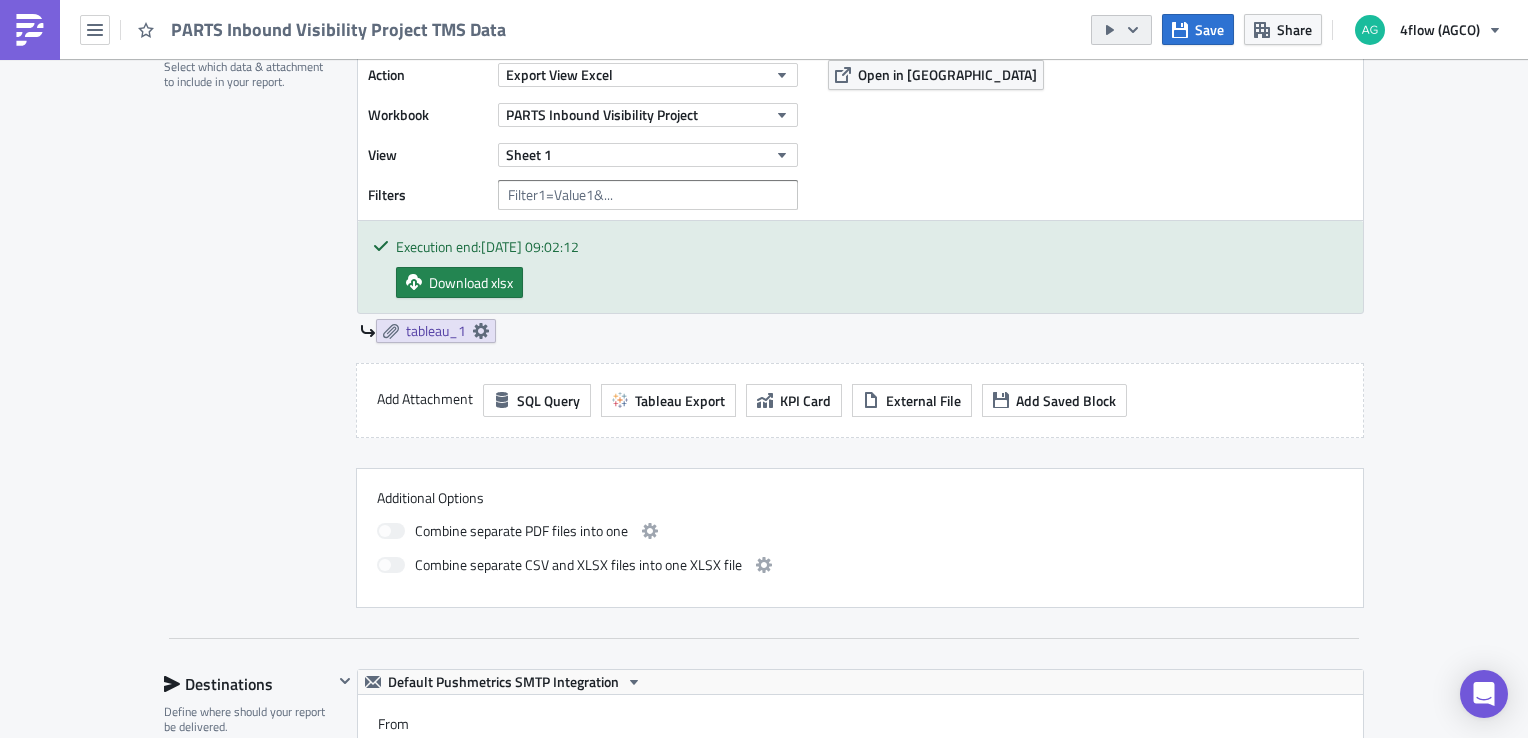 click 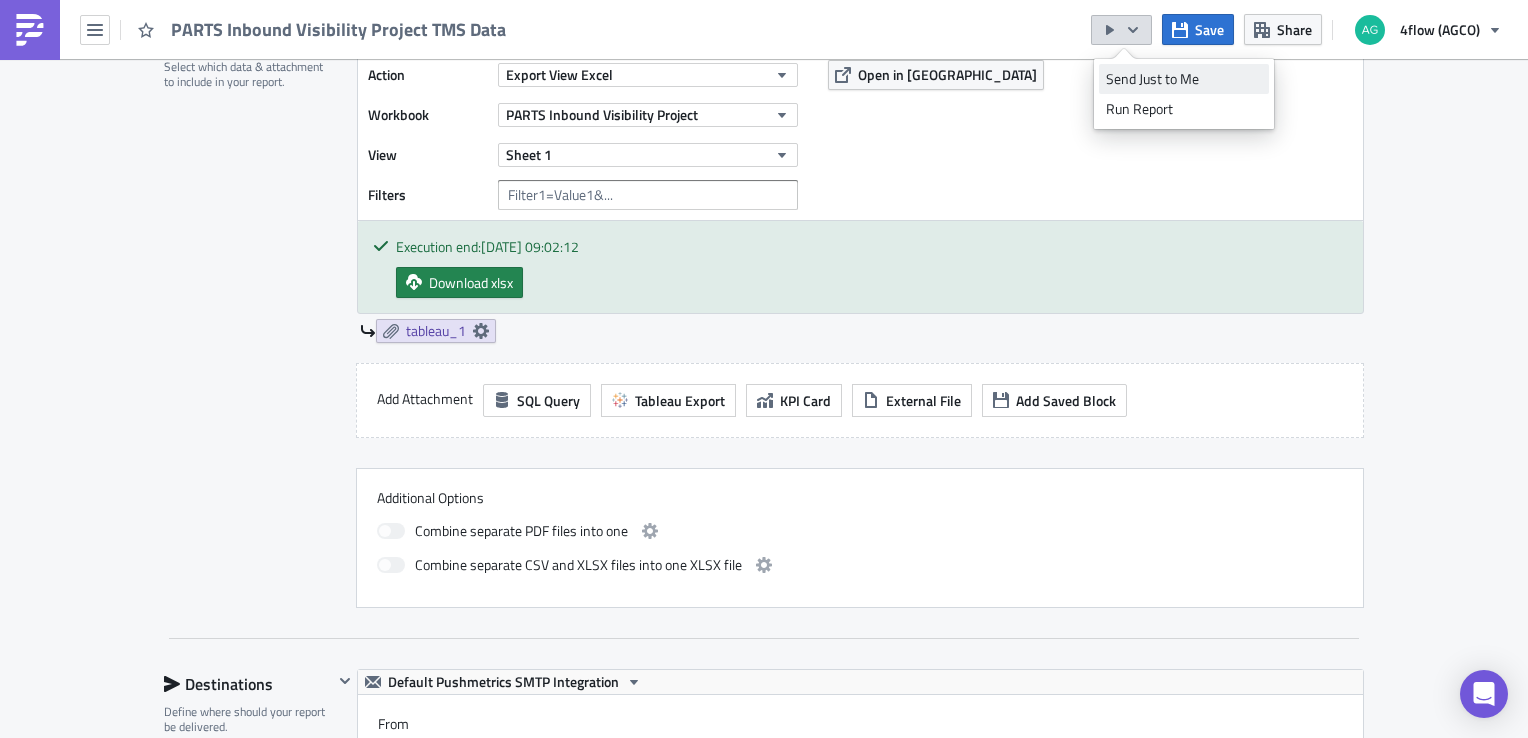 click on "Send Just to Me" at bounding box center (1184, 79) 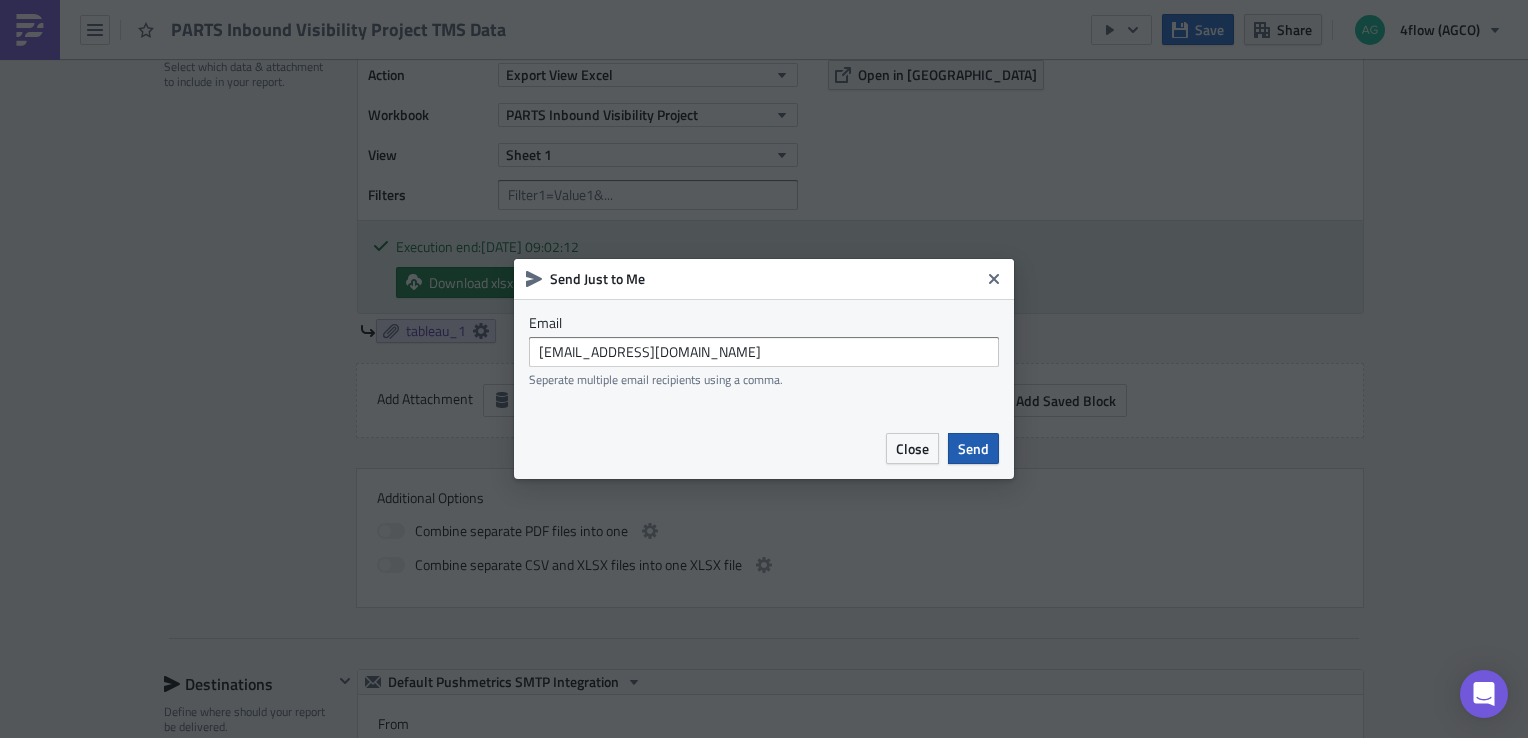 click on "Send" at bounding box center [973, 448] 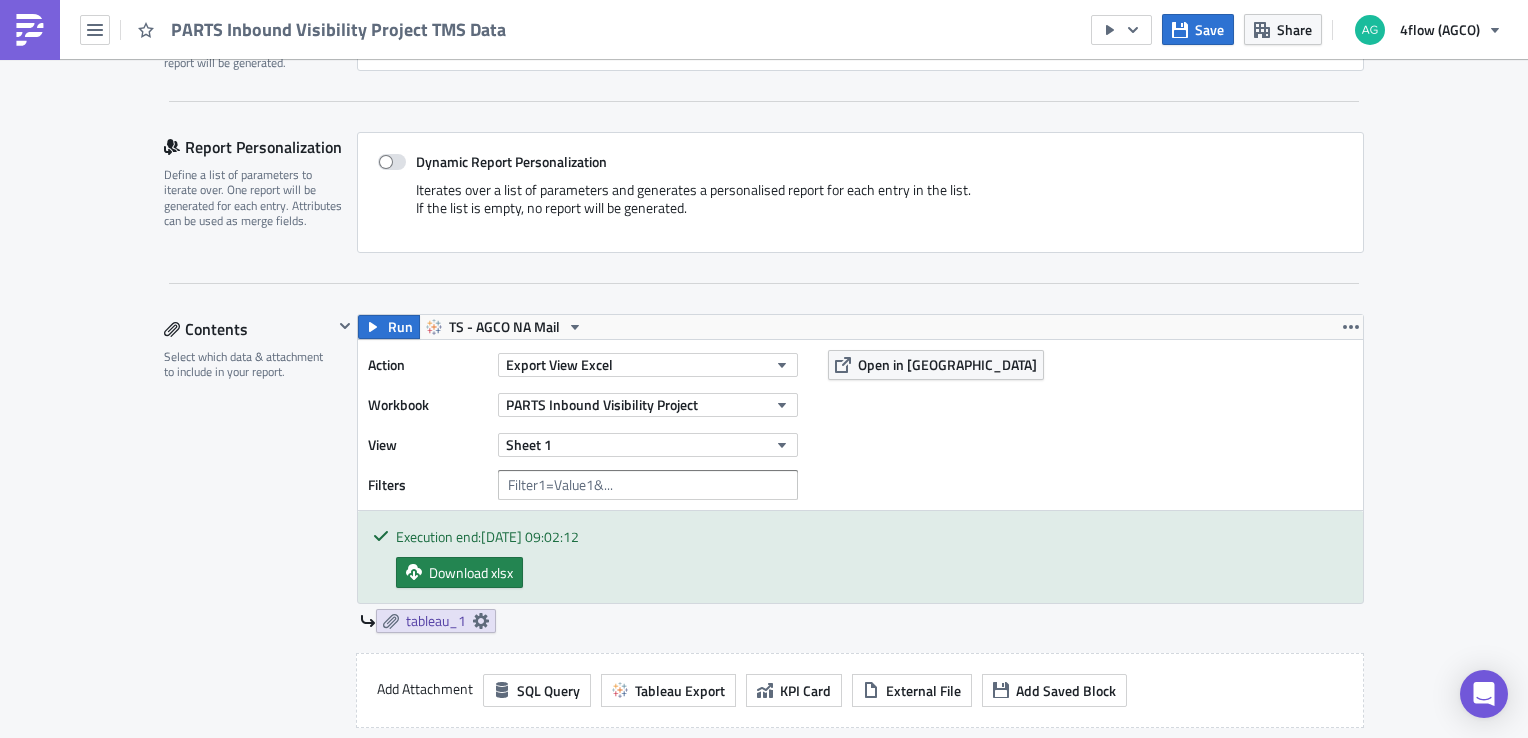 scroll, scrollTop: 383, scrollLeft: 0, axis: vertical 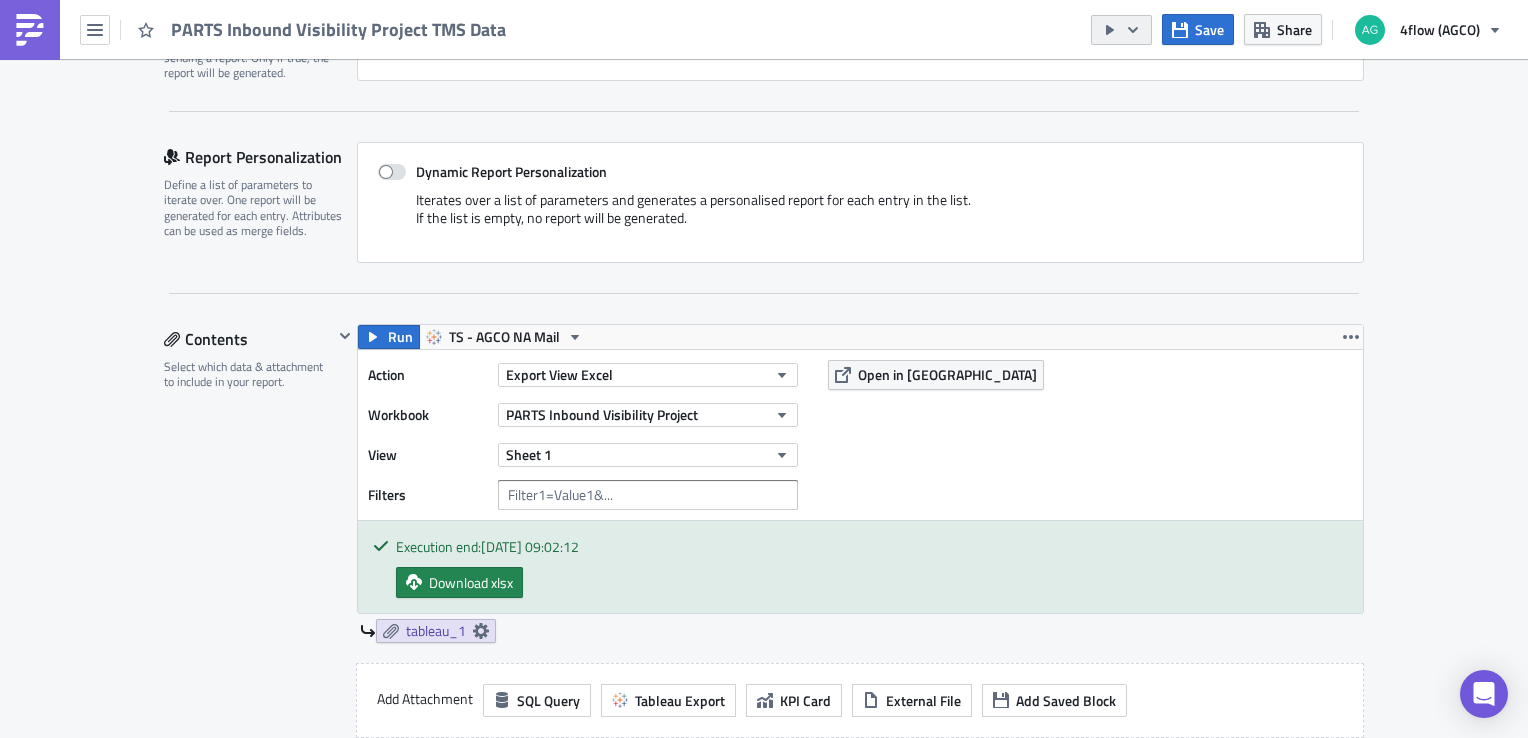 click 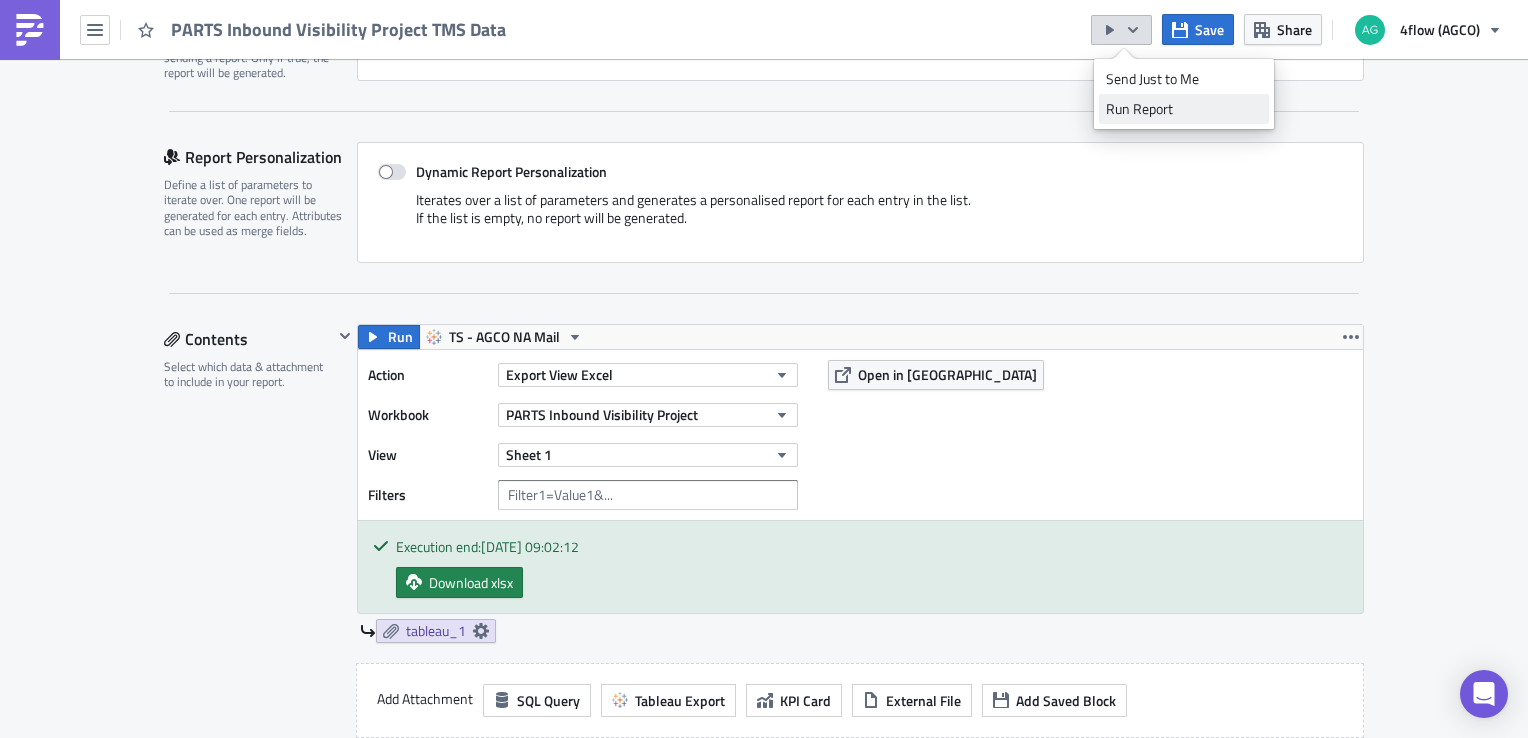 click on "Run Report" at bounding box center [1184, 109] 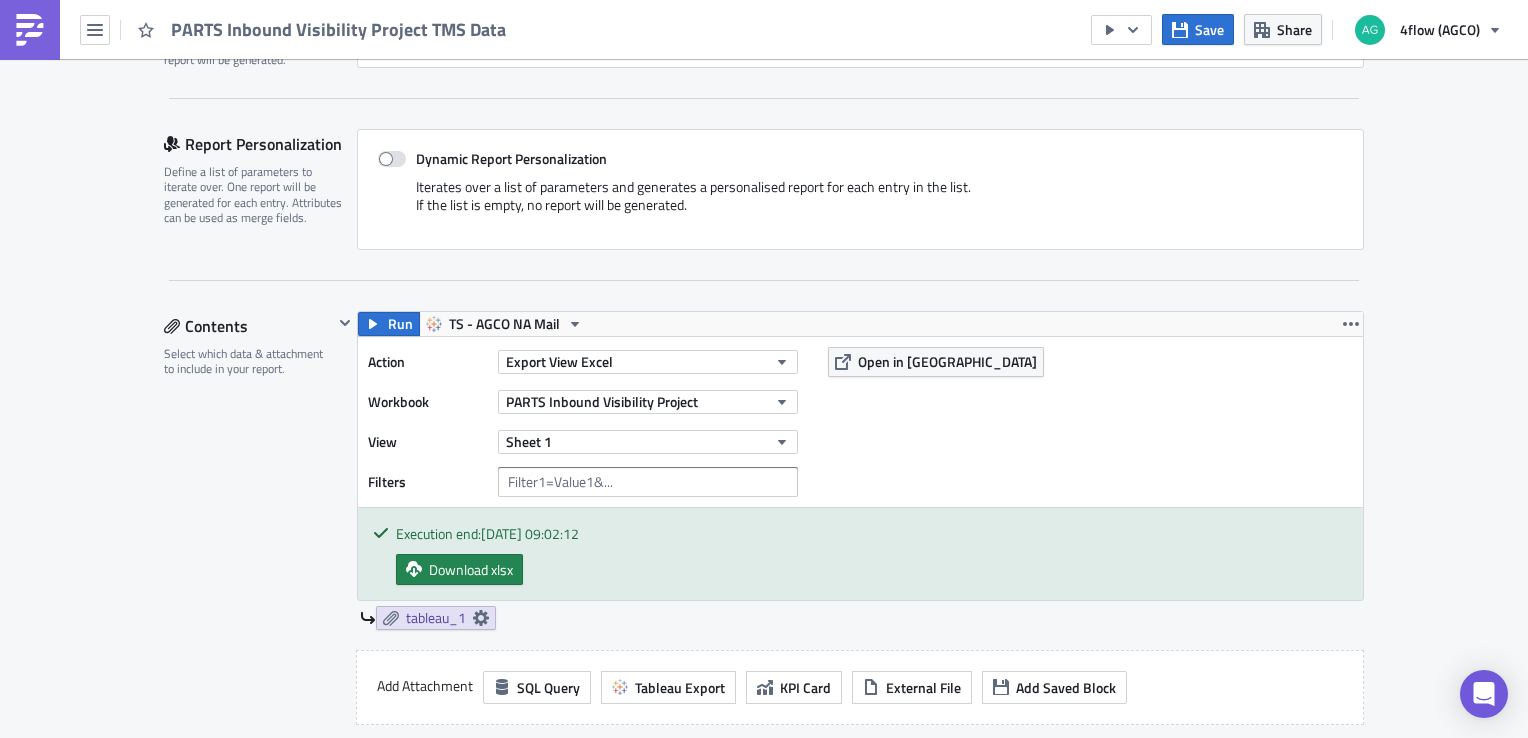 scroll, scrollTop: 400, scrollLeft: 0, axis: vertical 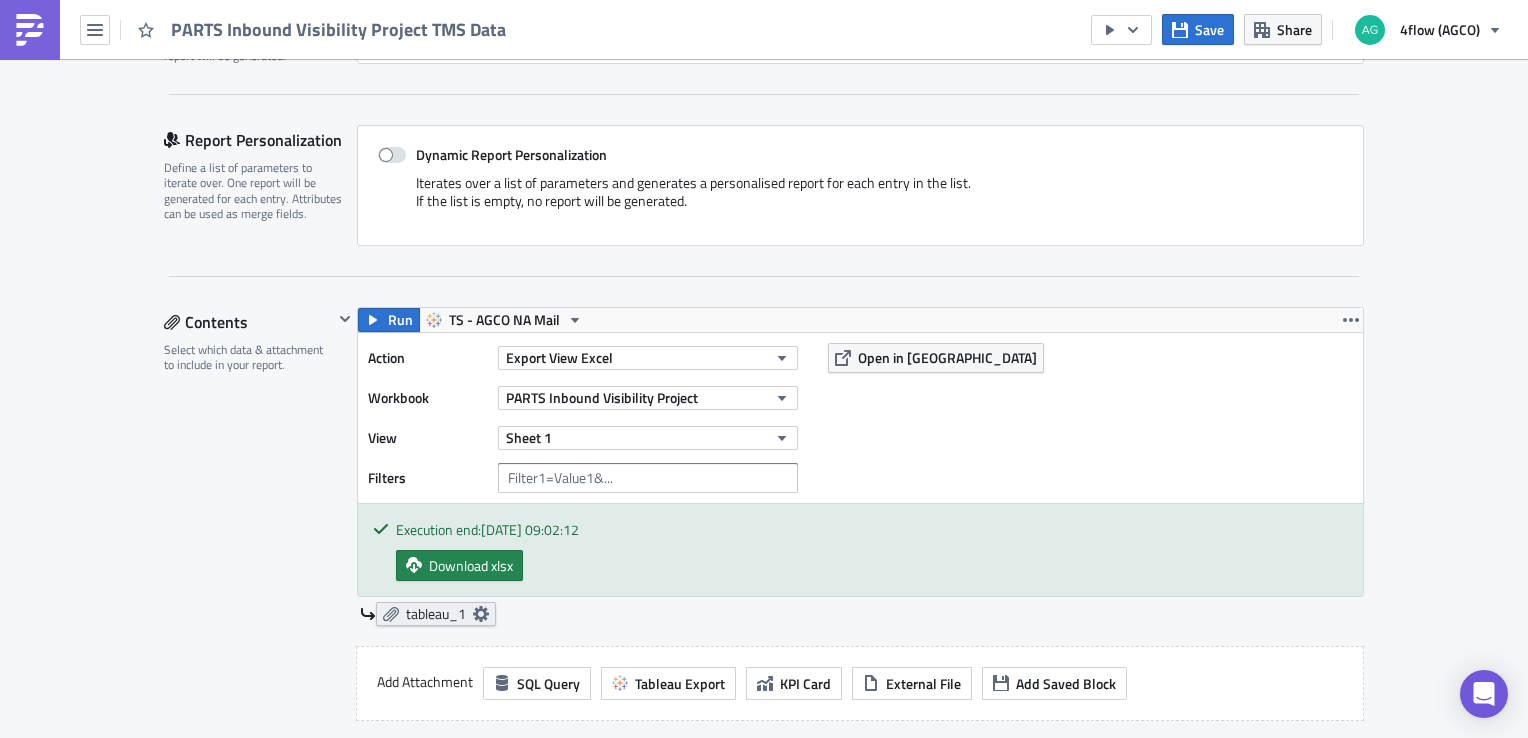 click on "tableau_1" at bounding box center (436, 614) 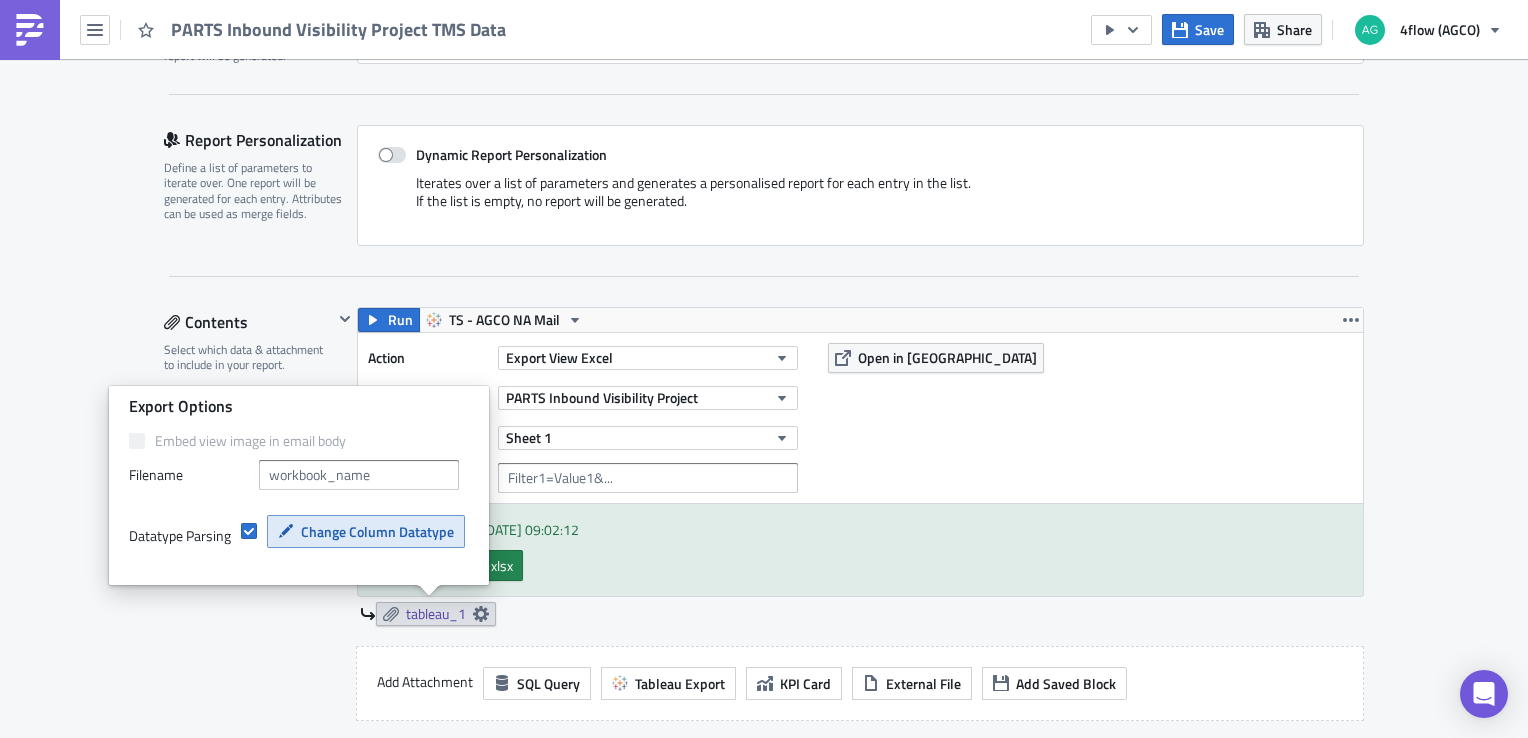 click on "Change Column Datatype" at bounding box center (377, 531) 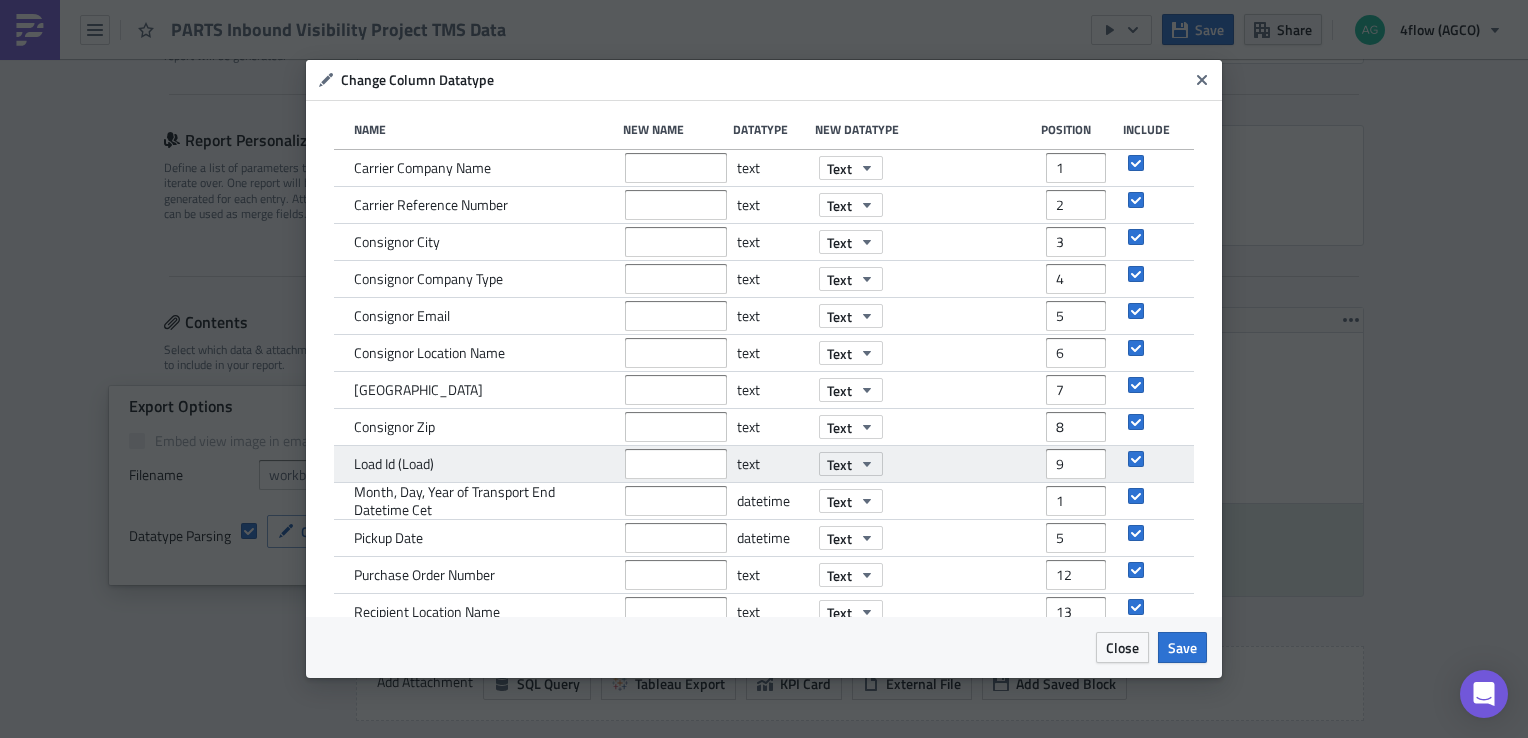 scroll, scrollTop: 100, scrollLeft: 0, axis: vertical 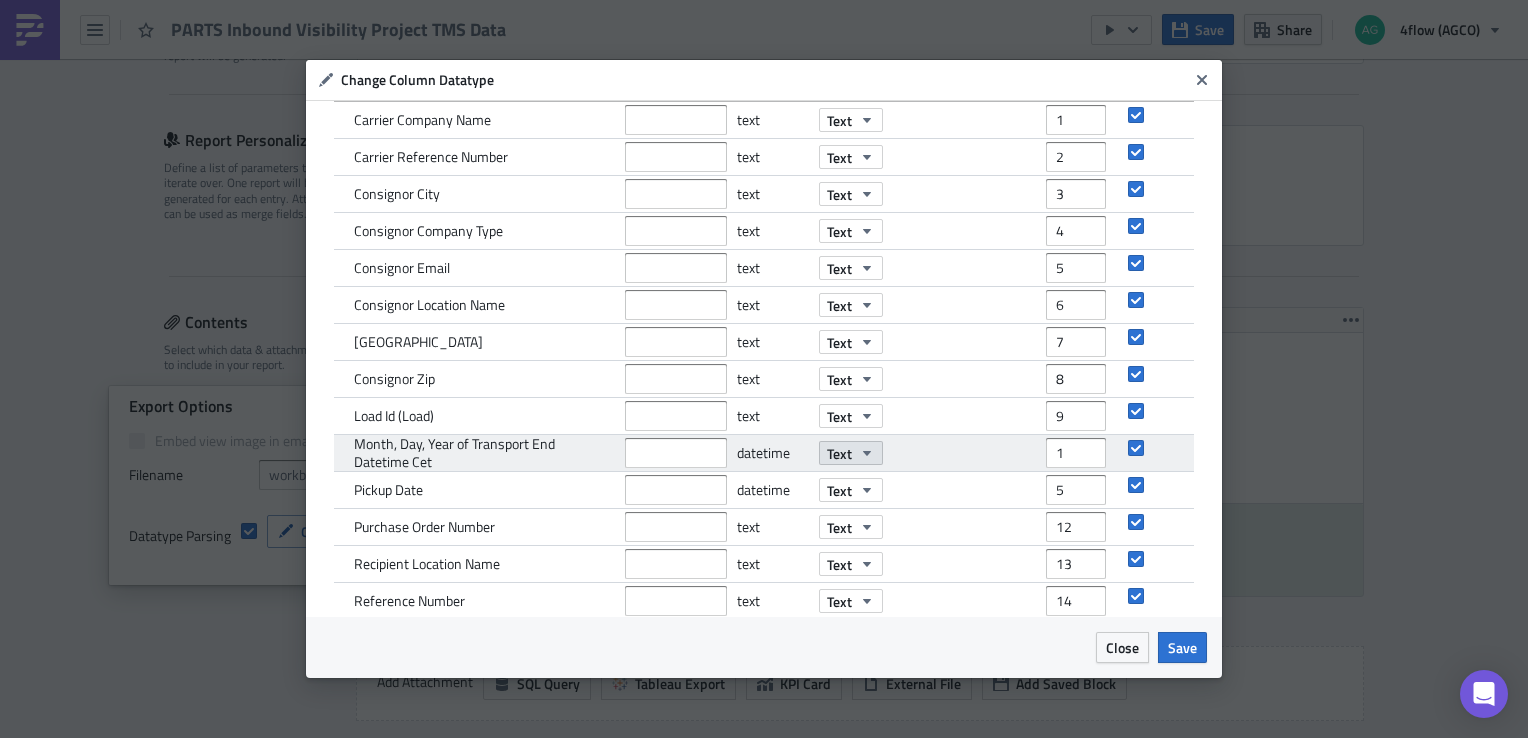 click 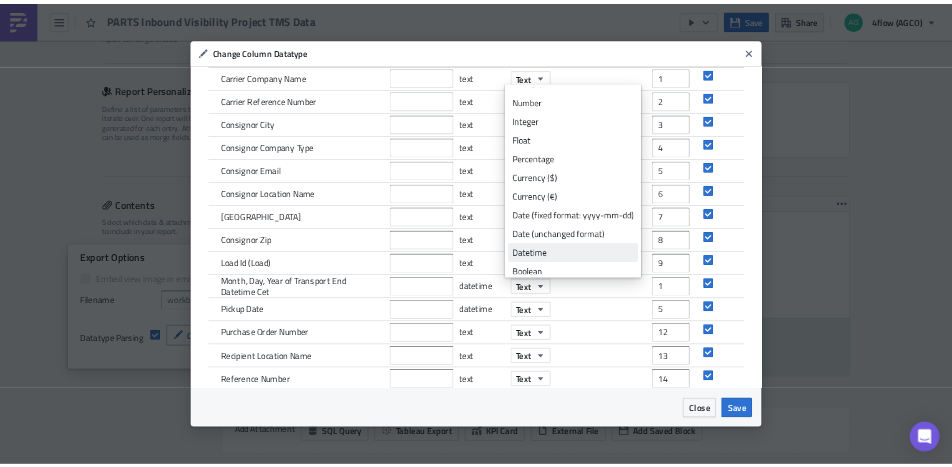 scroll, scrollTop: 30, scrollLeft: 0, axis: vertical 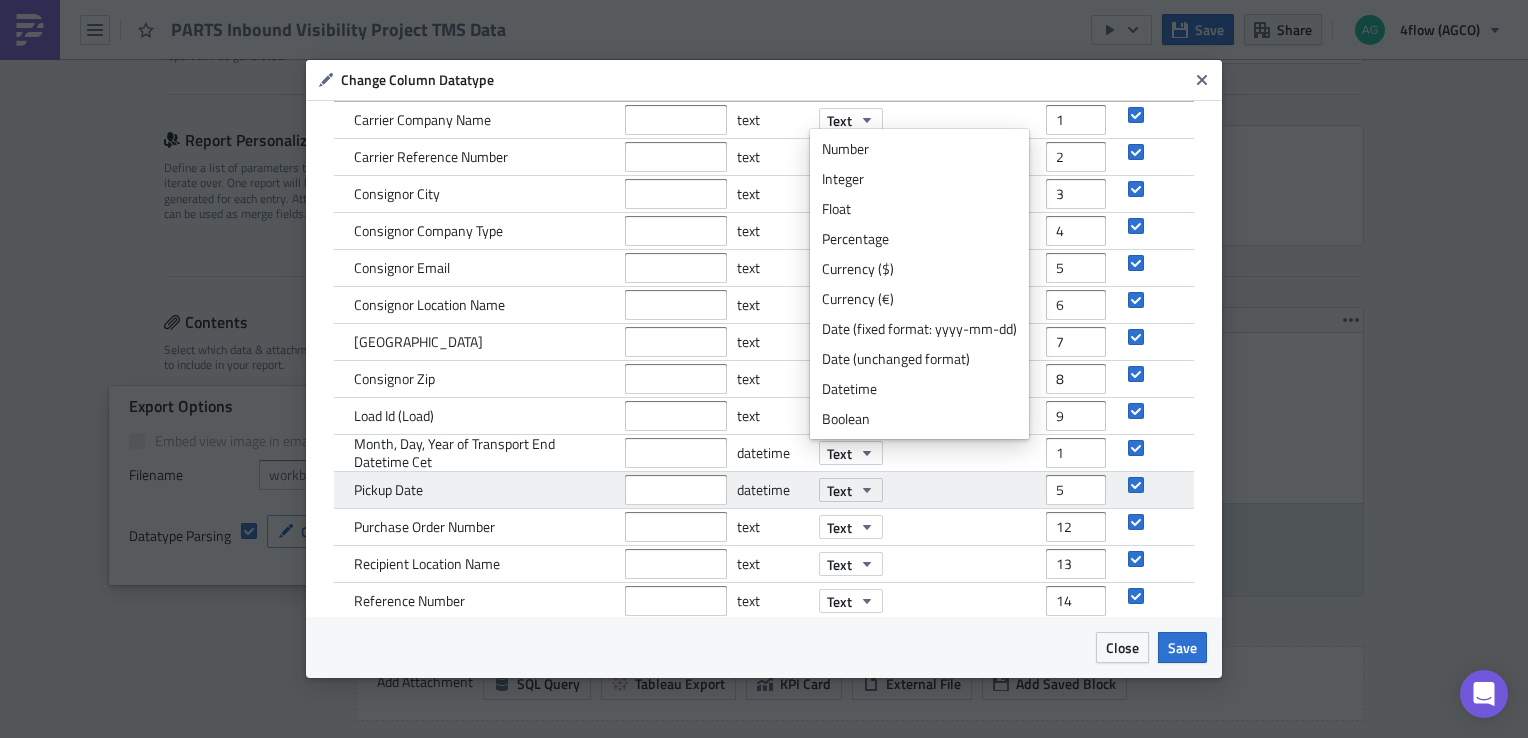 click on "Text" at bounding box center (927, 490) 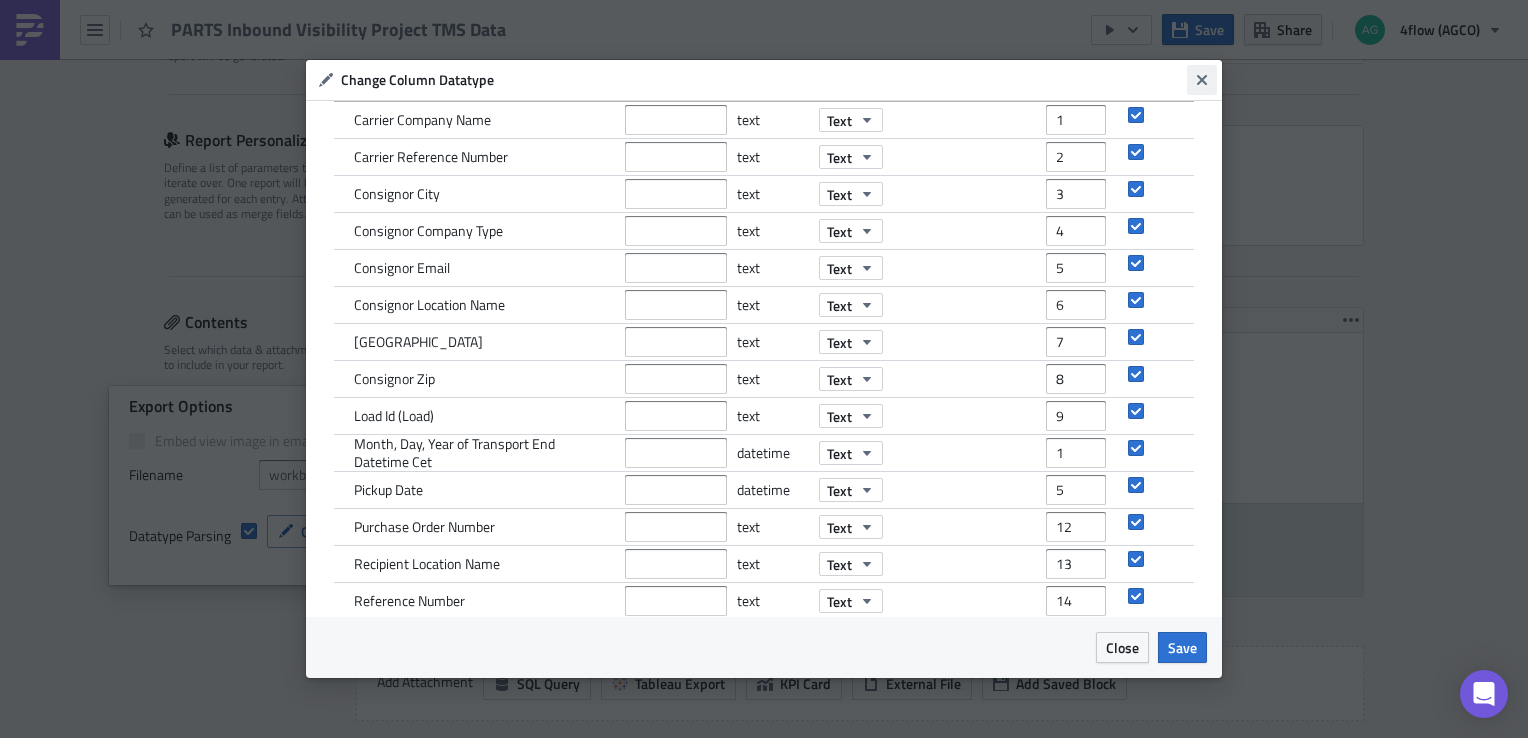 click 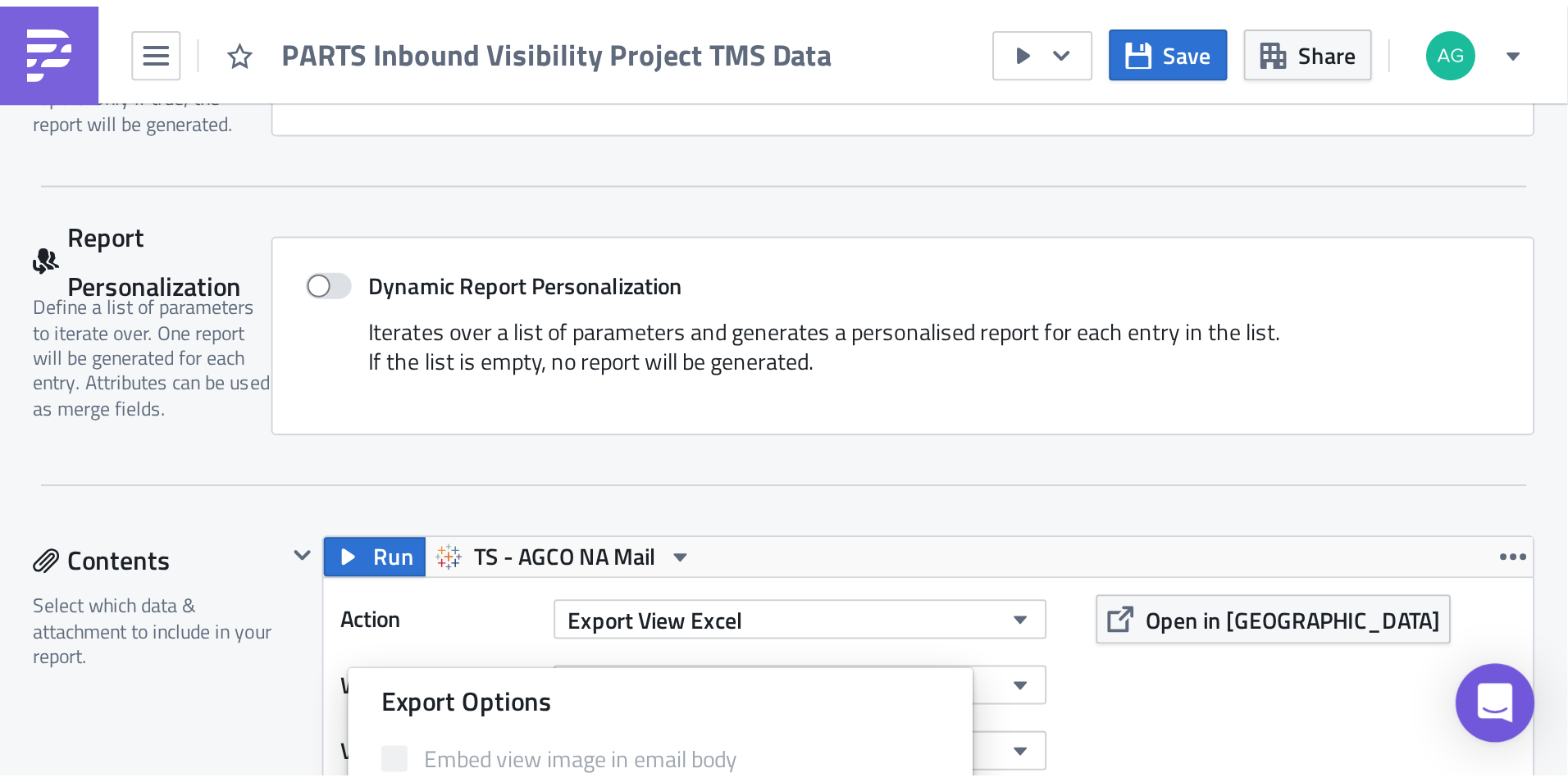 scroll, scrollTop: 328, scrollLeft: 0, axis: vertical 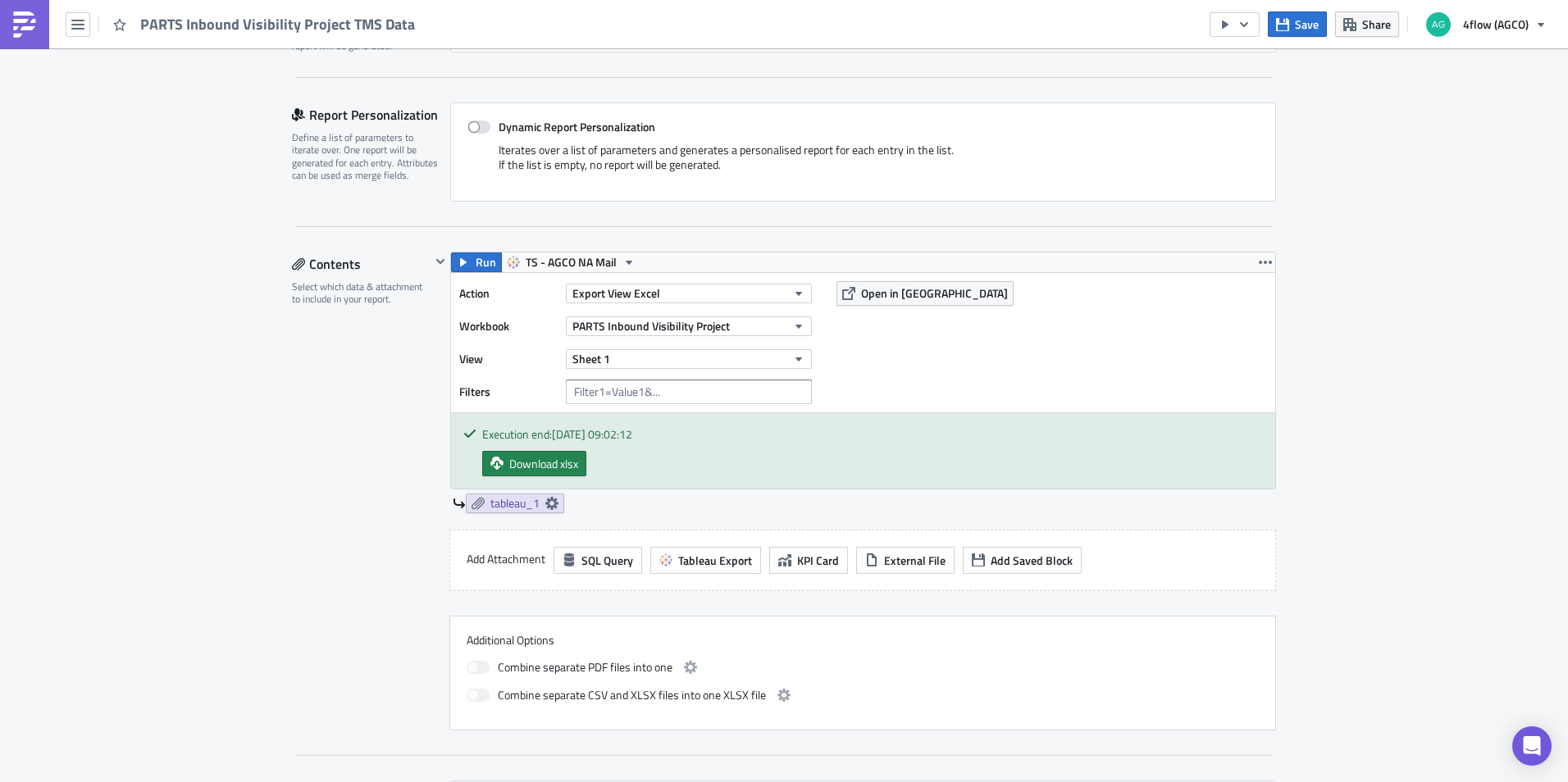 click on "tableau_1" at bounding box center [864, 503] 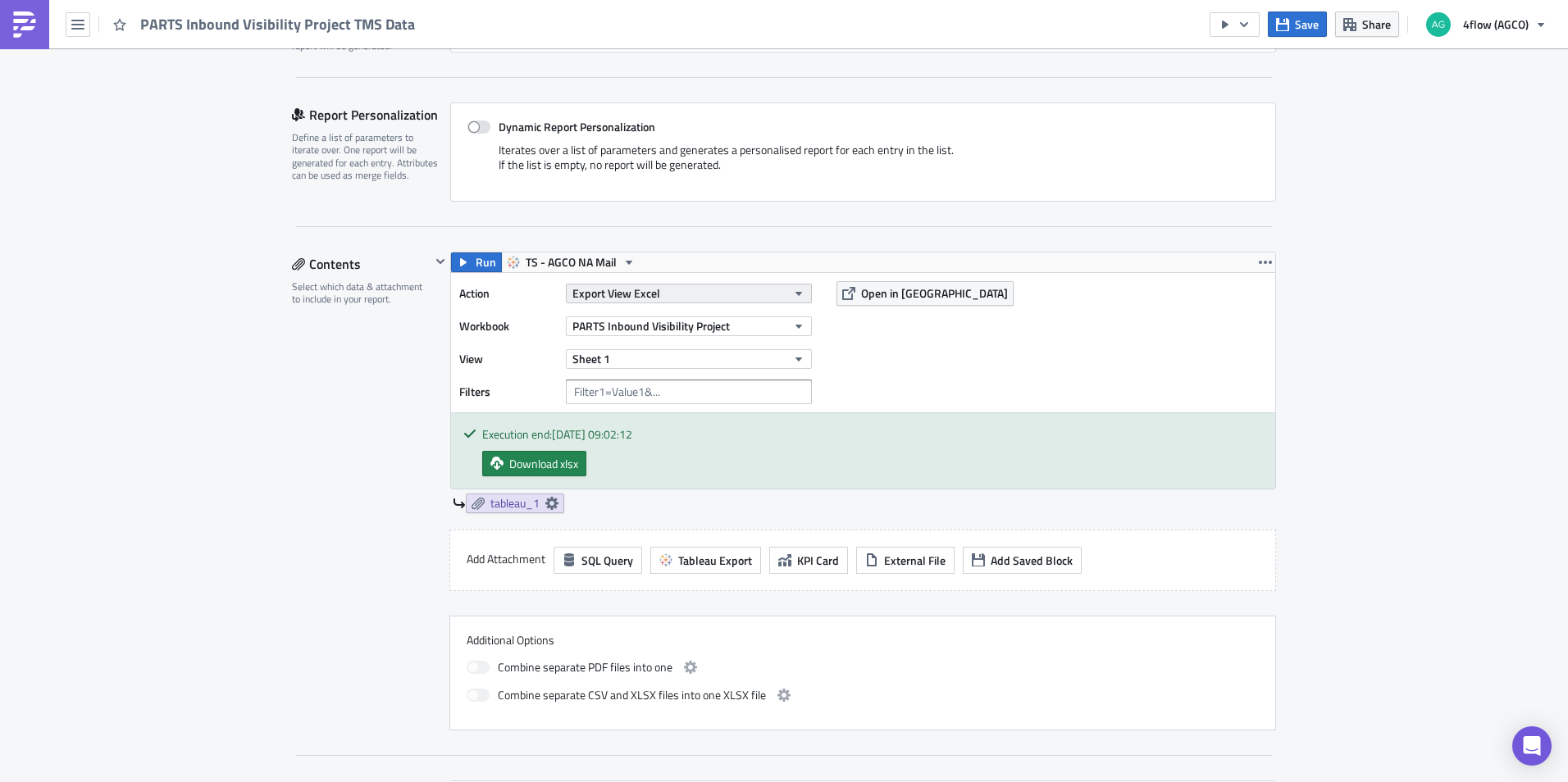 click 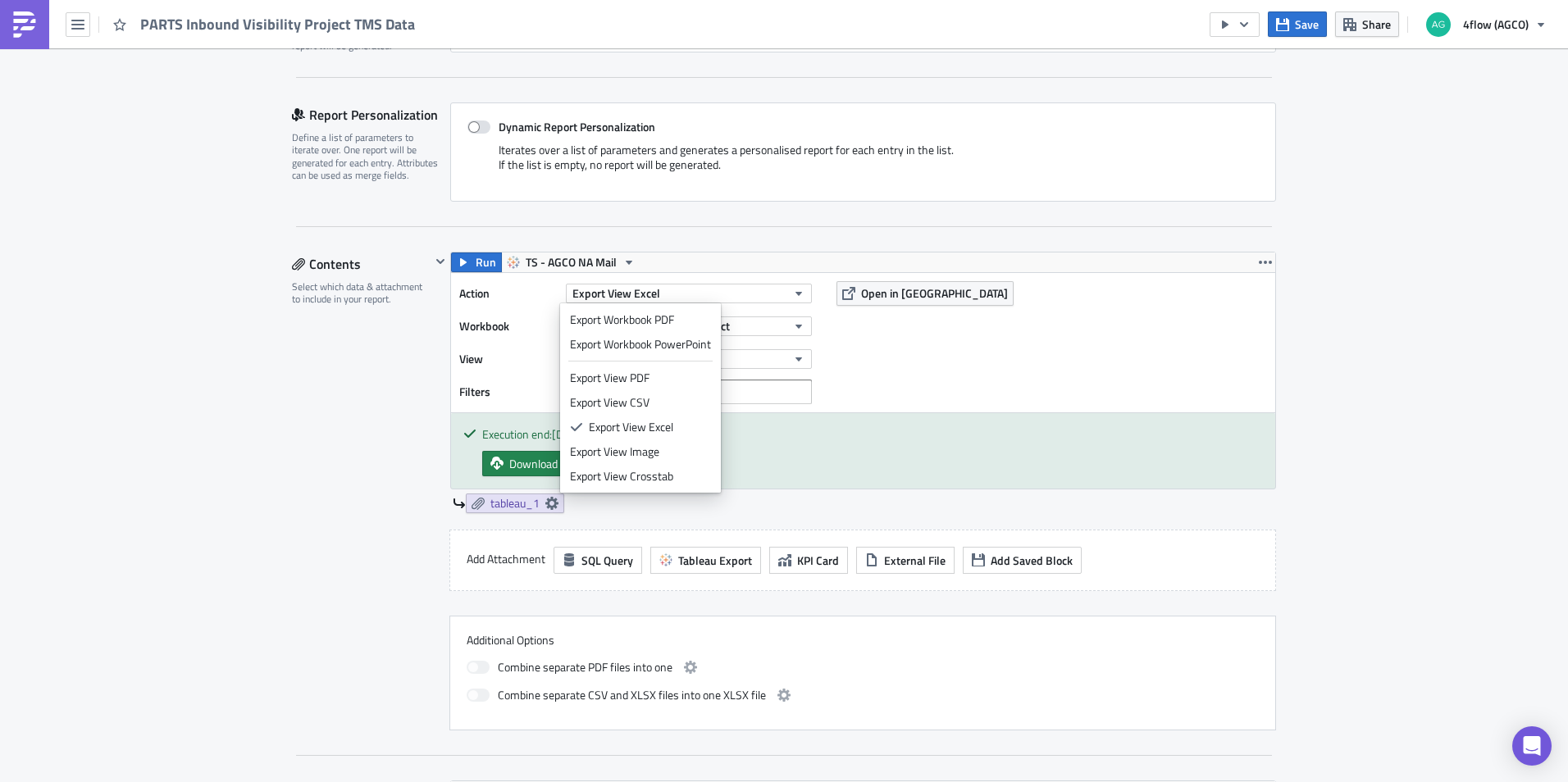 click on "NA_M+P Edit " PARTS Inbound Visibility Project TMS Data " Settings Configure the basics of your report. Report Nam﻿e   PARTS Inbound Visibility Project TMS Data Condition Check Optionally, perform a condition check before generating and sending a report. Only if true, the report will be generated. Perform condition check before report generation Report Personalization Define a list of parameters to iterate over. One report will be generated for each entry. Attributes can be used as merge fields. Dynamic Report Personalization Iterates over a list of parameters and generates a personalised report for each entry in the list. If the list is empty, no report will be generated. Contents Select which data & attachment to include in your report. Run TS - AGCO NA Mail Action   Export View Excel Workbook   PARTS Inbound Visibility Project View   Sheet 1 Filters   Open in Tableau Execution end:  [DATE] 09:02:12 Download xlsx tableau_1 Add Attachment   SQL Query Tableau Export KPI Card External File   From   To" at bounding box center (784, 791) 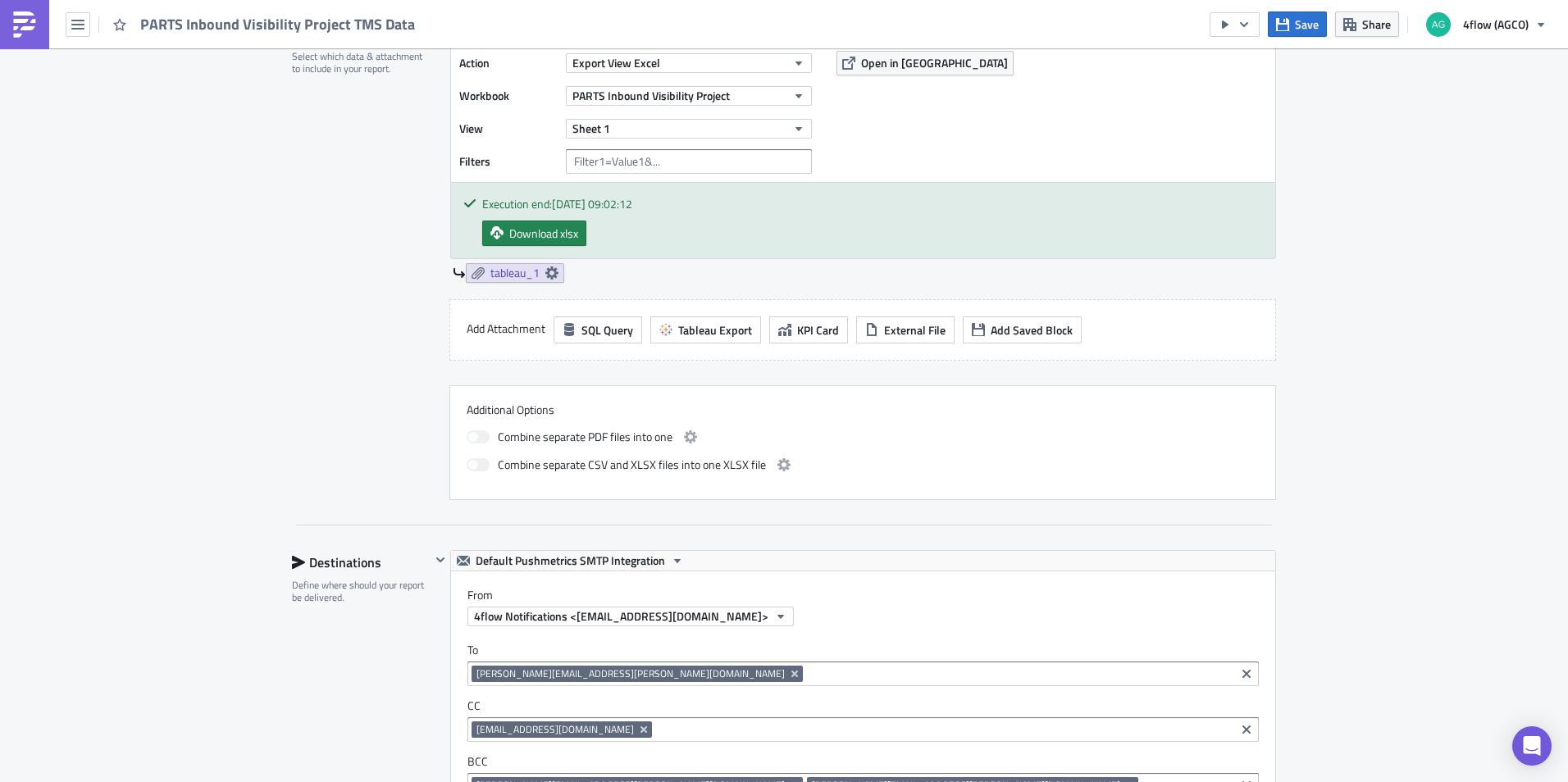 scroll, scrollTop: 574, scrollLeft: 0, axis: vertical 